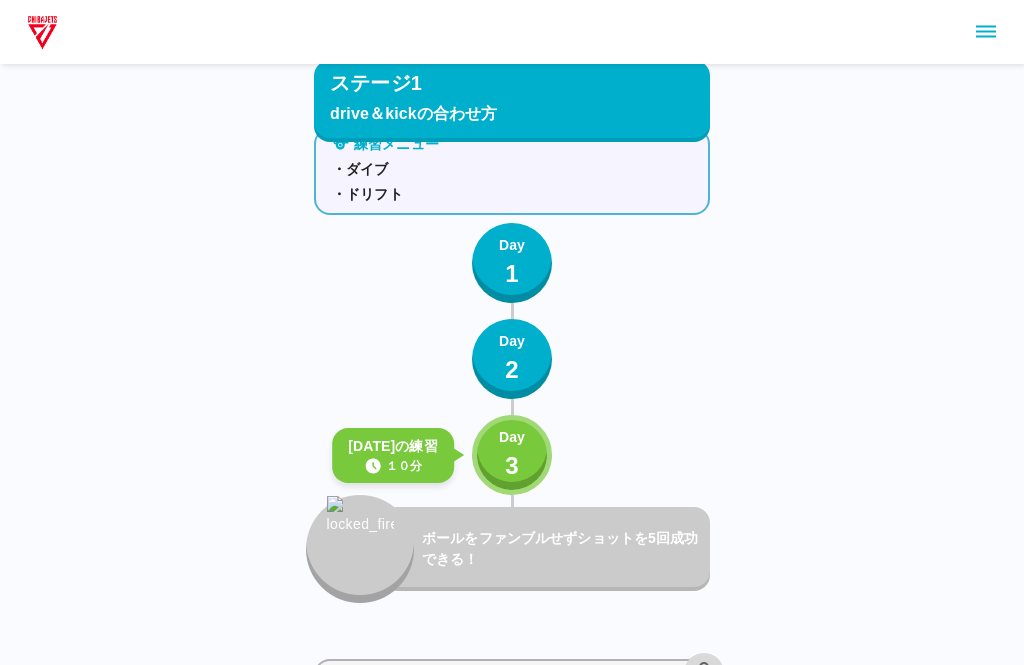 scroll, scrollTop: 173, scrollLeft: 0, axis: vertical 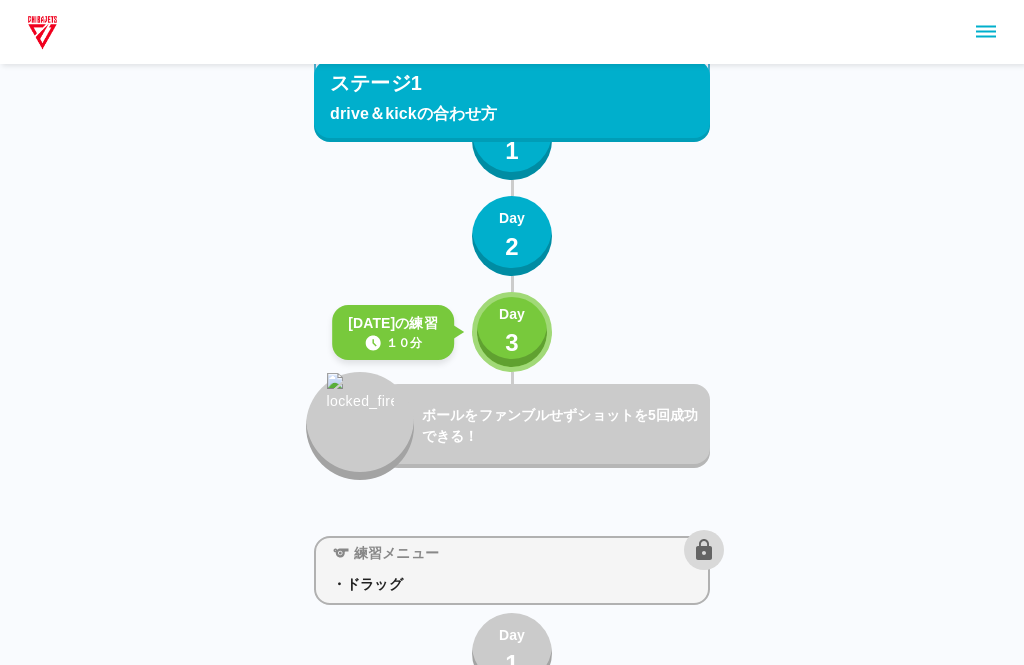 click on "3" at bounding box center [512, 343] 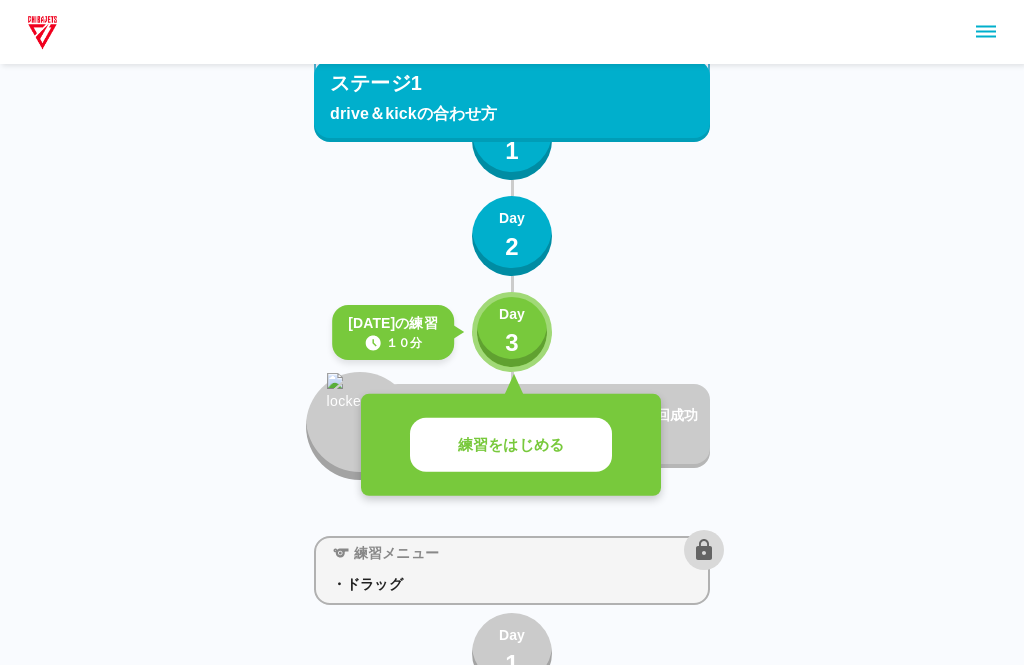 click on "練習をはじめる" at bounding box center (511, 445) 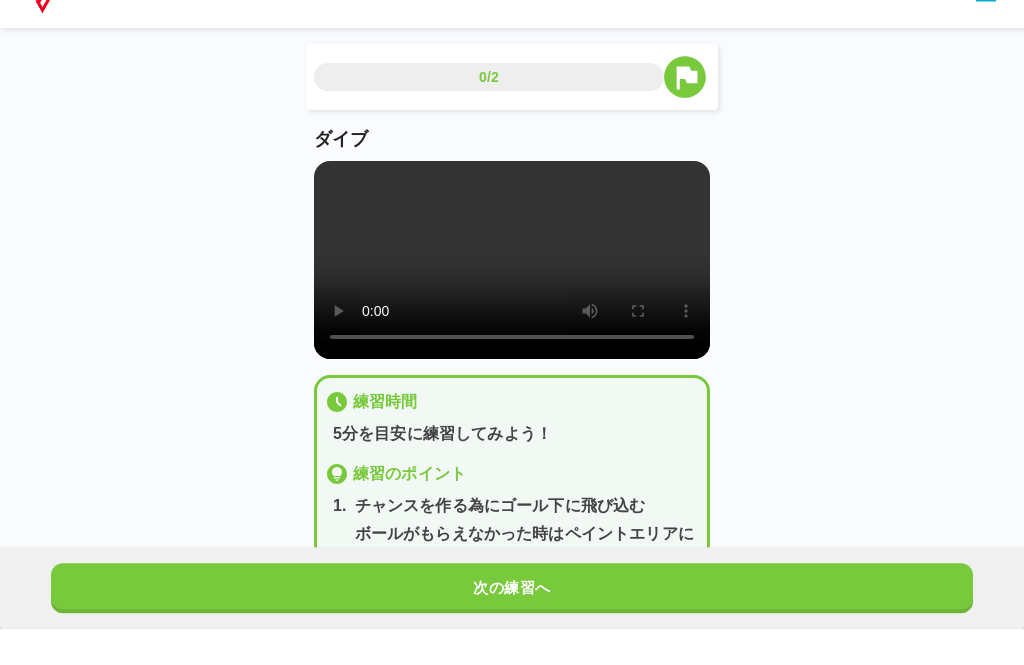 scroll, scrollTop: 37, scrollLeft: 0, axis: vertical 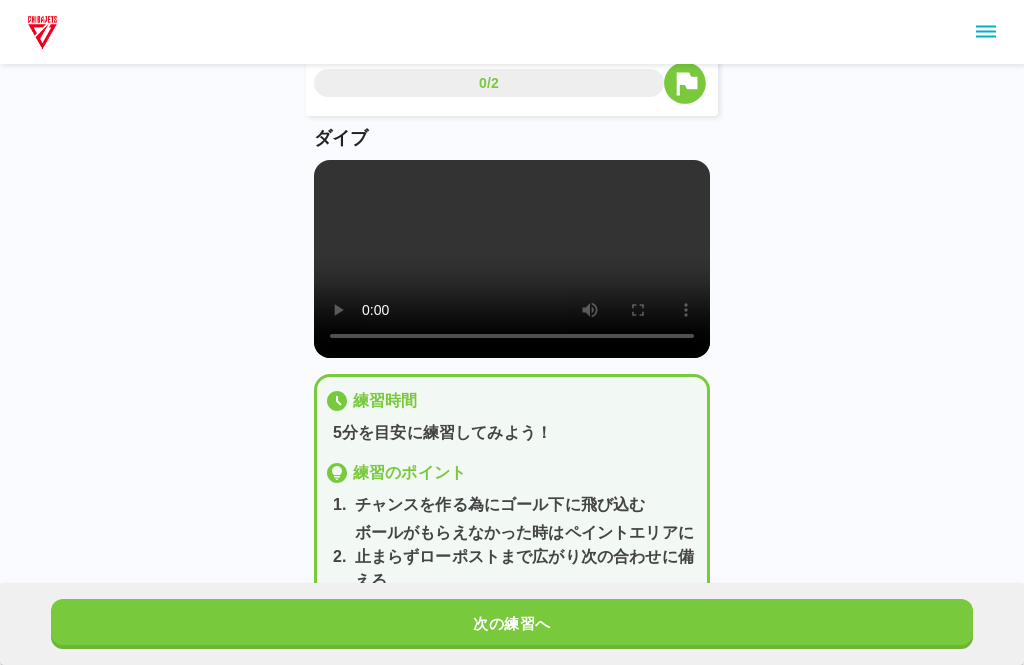 click at bounding box center [986, 32] 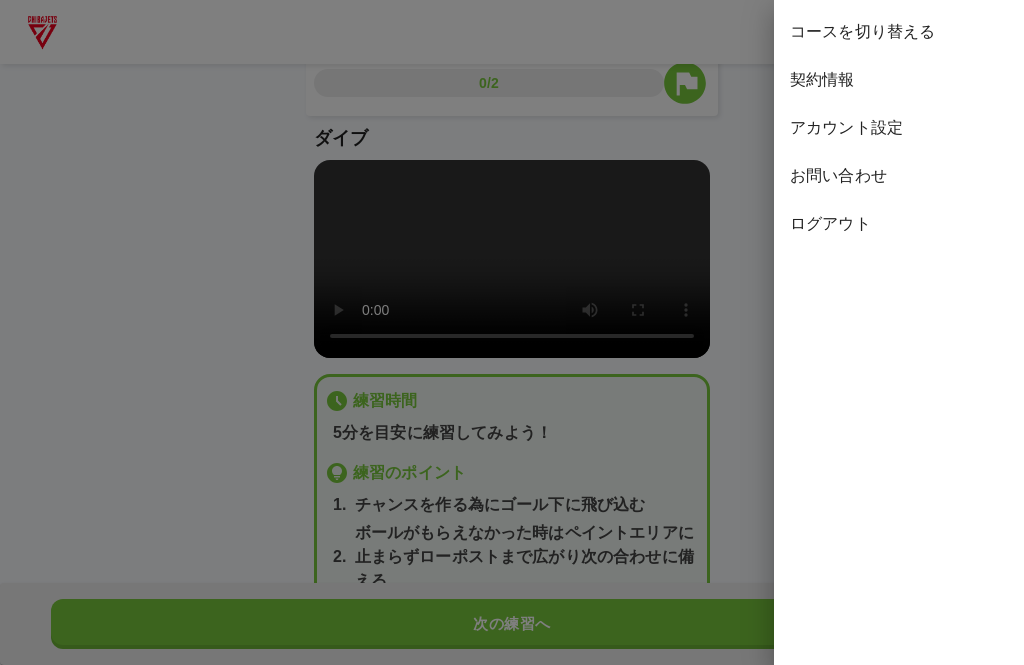 click on "ログアウト" at bounding box center [899, 224] 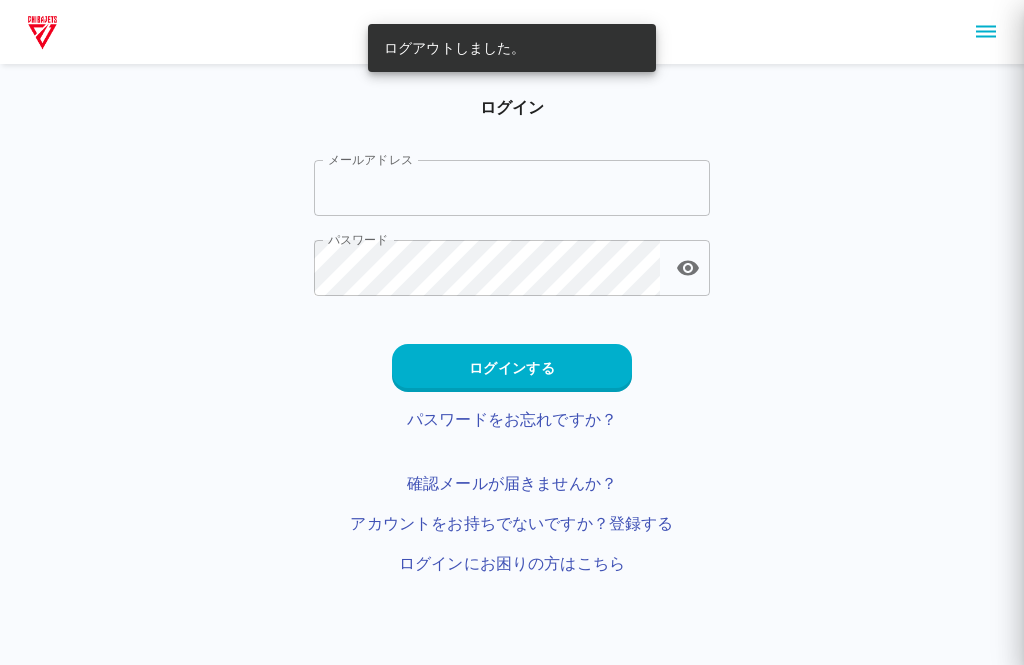 scroll, scrollTop: 0, scrollLeft: 0, axis: both 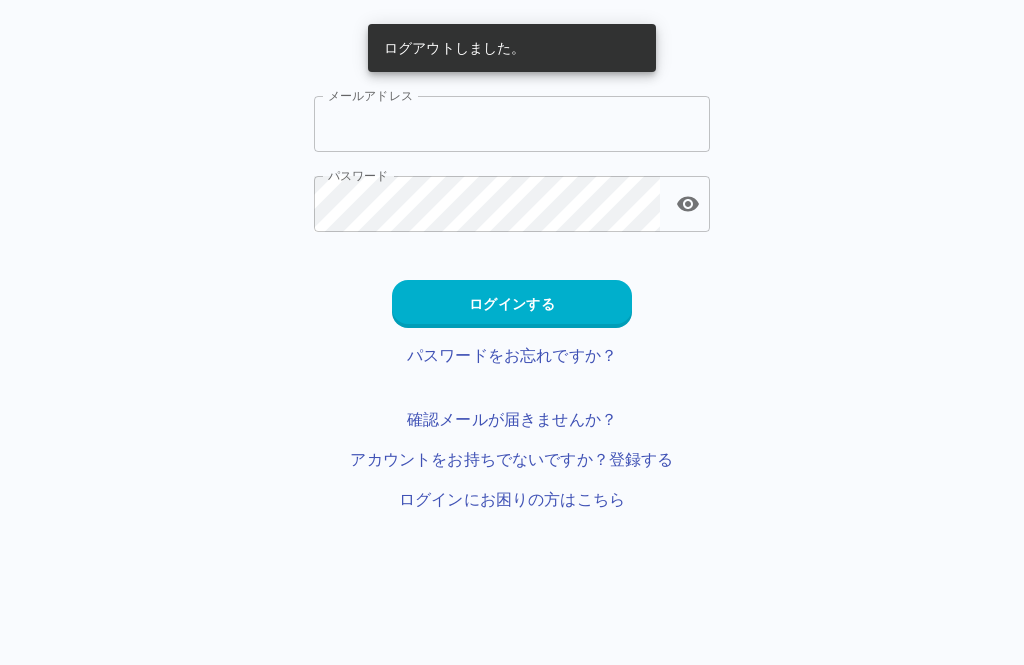 click on "メールアドレス" at bounding box center [512, 124] 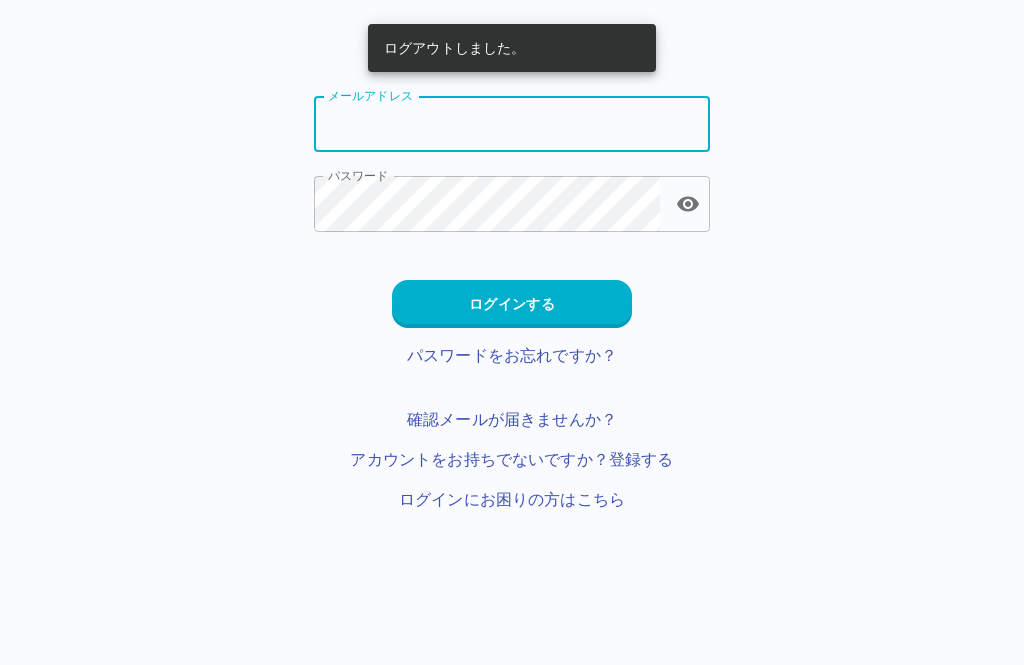 type on "**********" 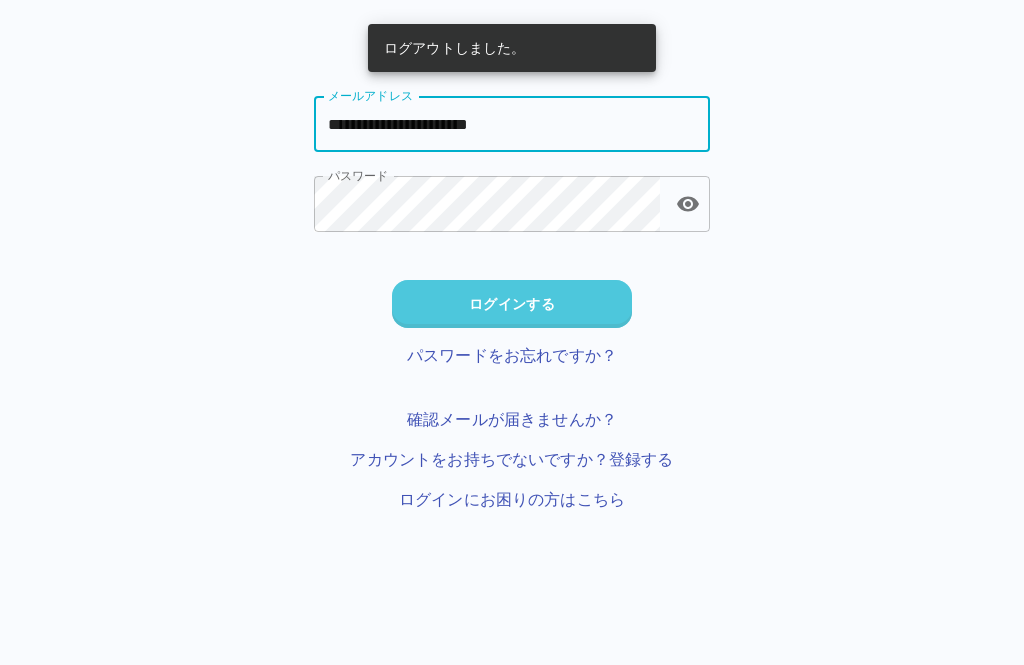 click on "ログインする" at bounding box center (512, 304) 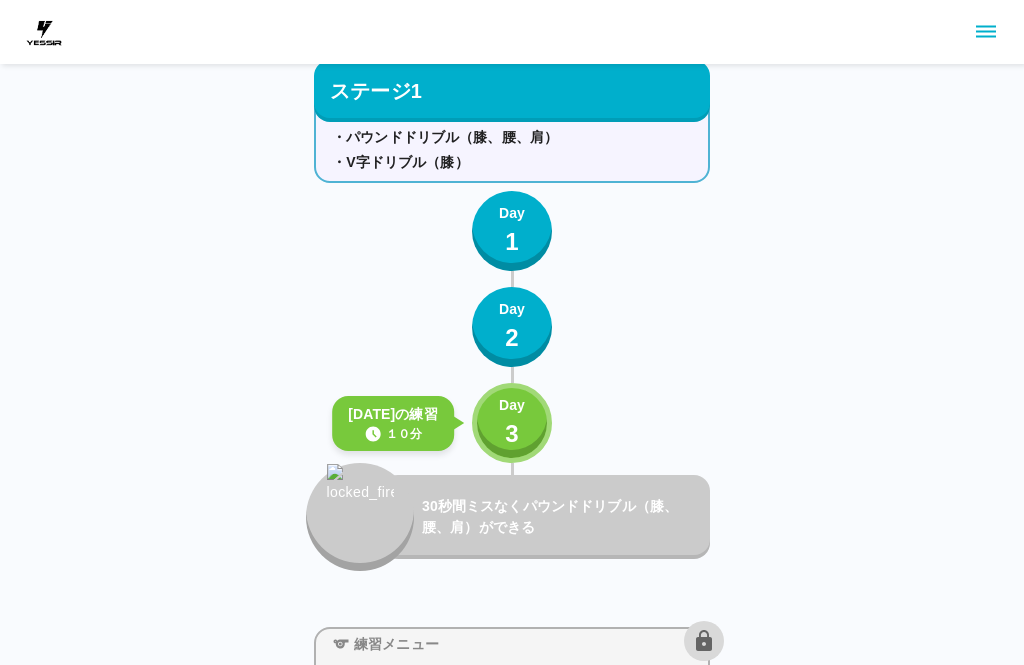 scroll, scrollTop: 153, scrollLeft: 0, axis: vertical 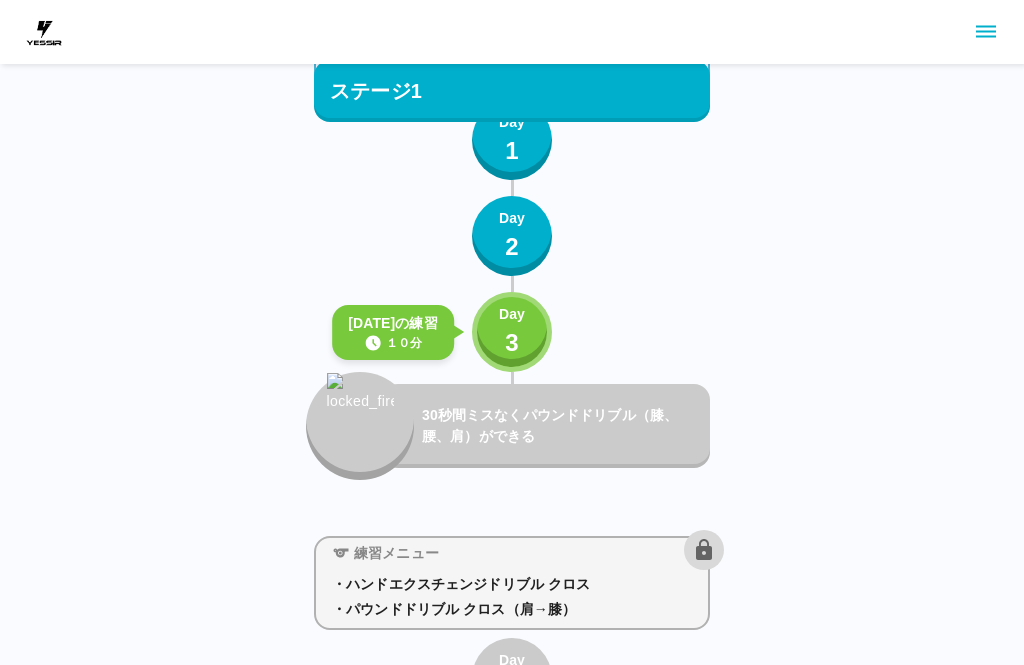 click on "3" at bounding box center [512, 343] 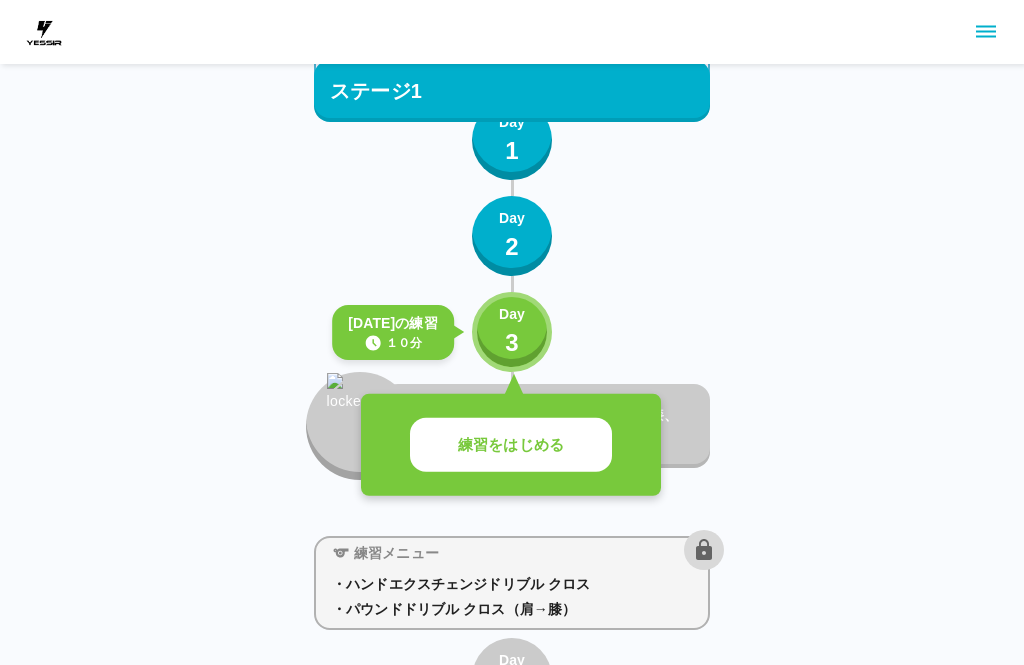 click on "練習をはじめる" at bounding box center [511, 445] 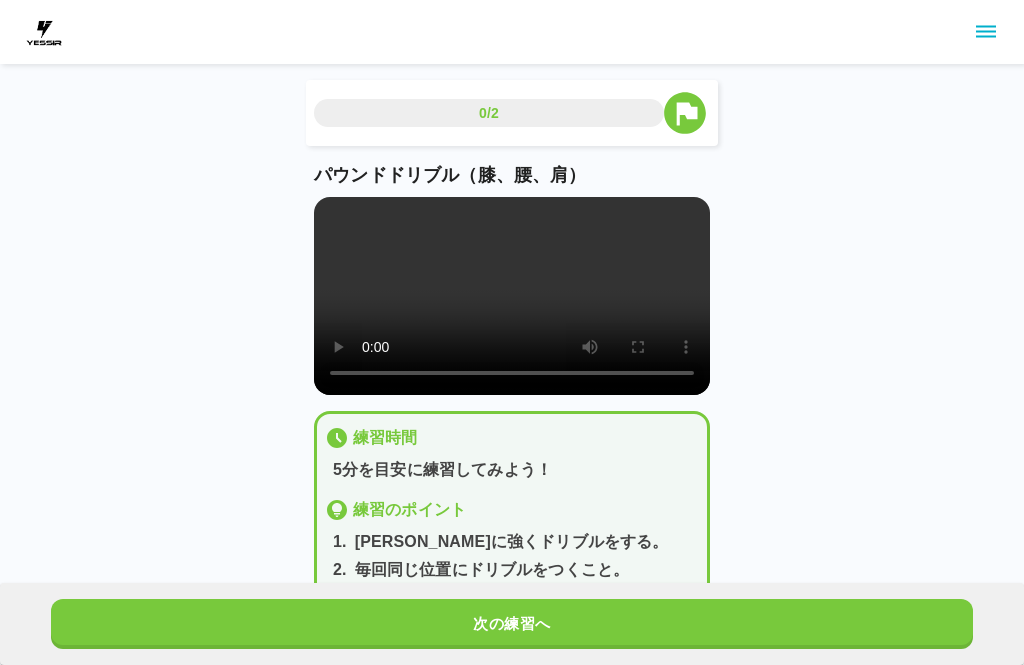 click at bounding box center (512, 296) 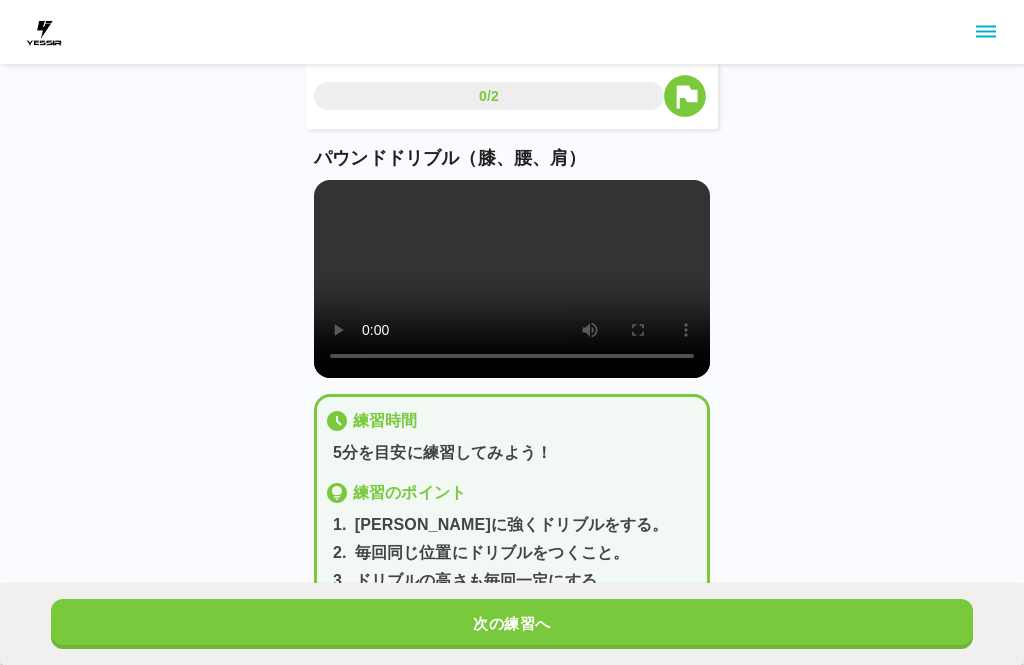 click on "次の練習へ" at bounding box center (512, 624) 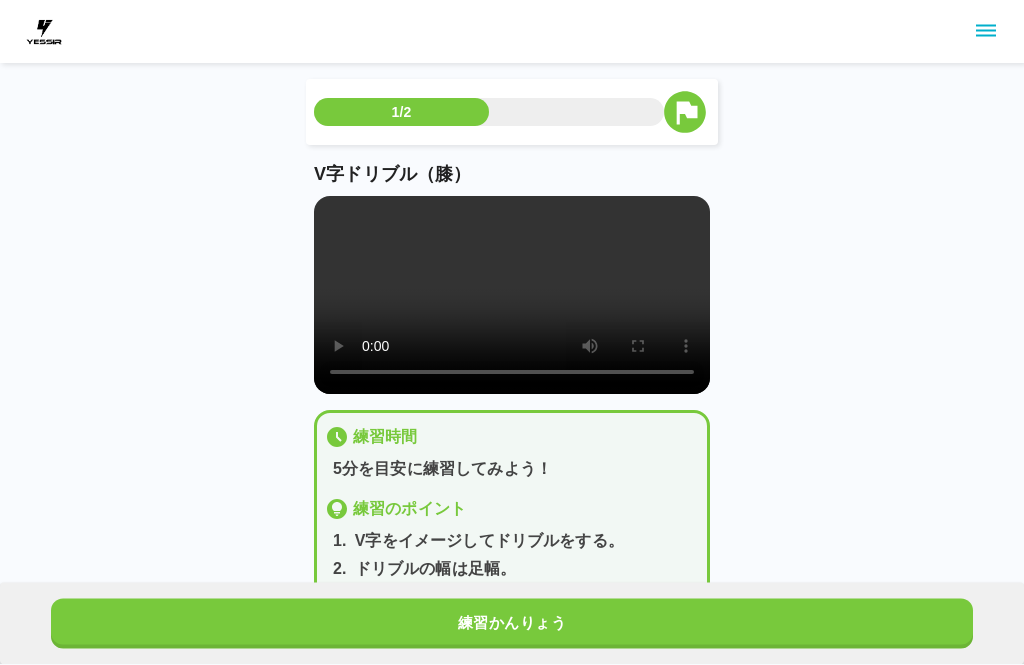 scroll, scrollTop: 56, scrollLeft: 0, axis: vertical 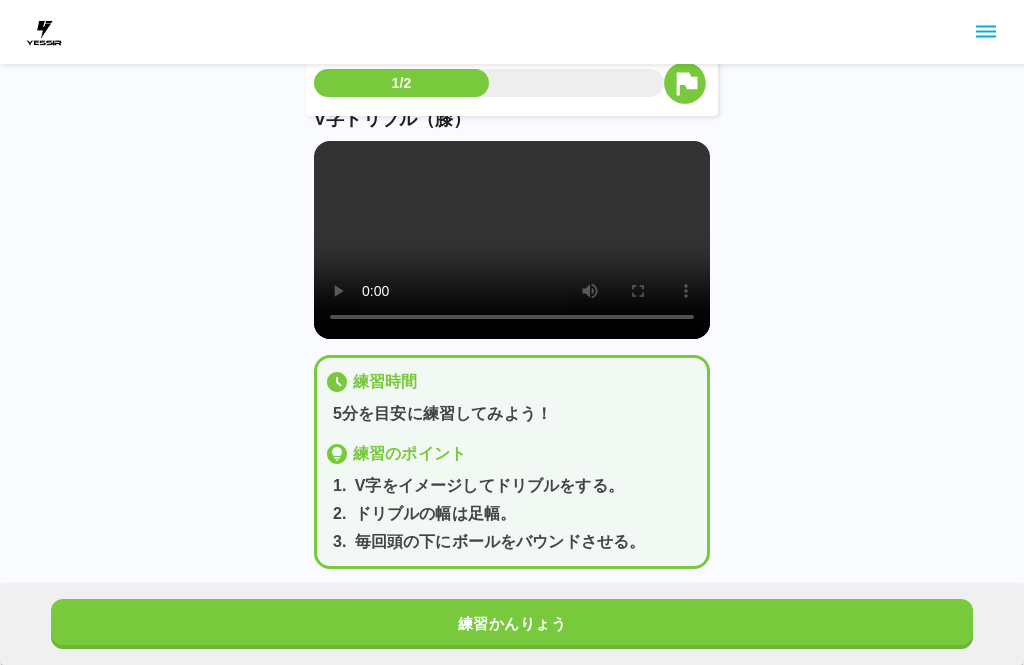 click on "練習かんりょう" at bounding box center [512, 624] 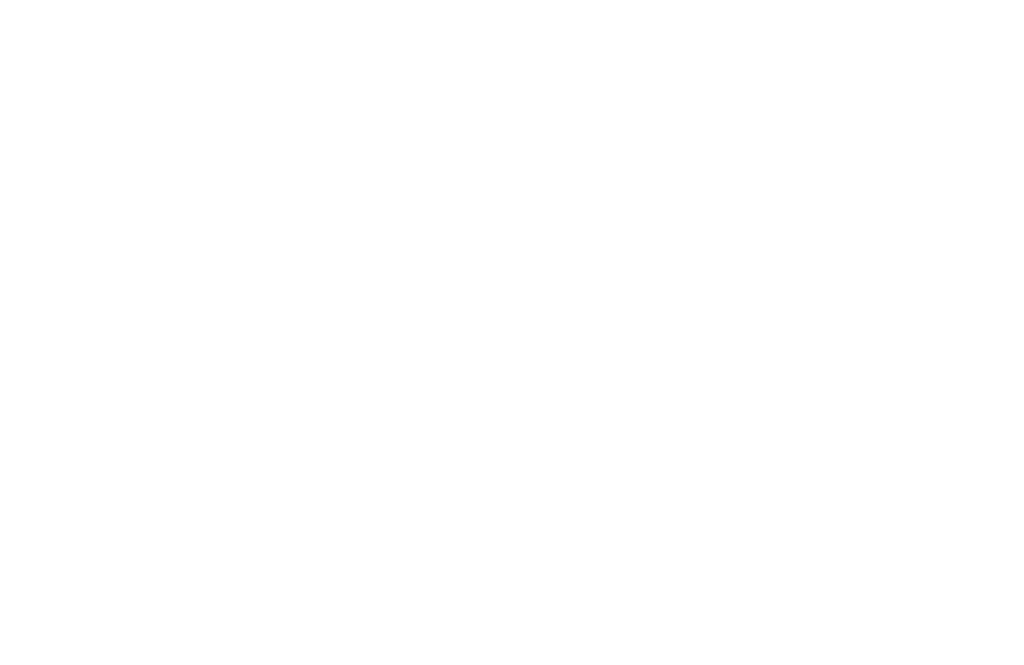 click at bounding box center [512, 4] 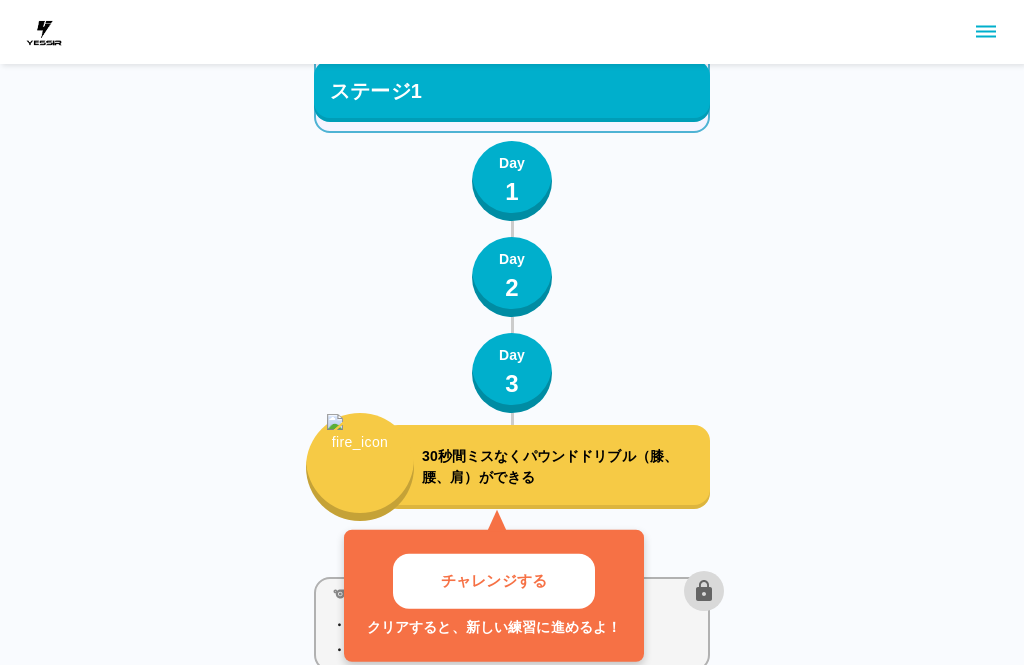 scroll, scrollTop: 71, scrollLeft: 0, axis: vertical 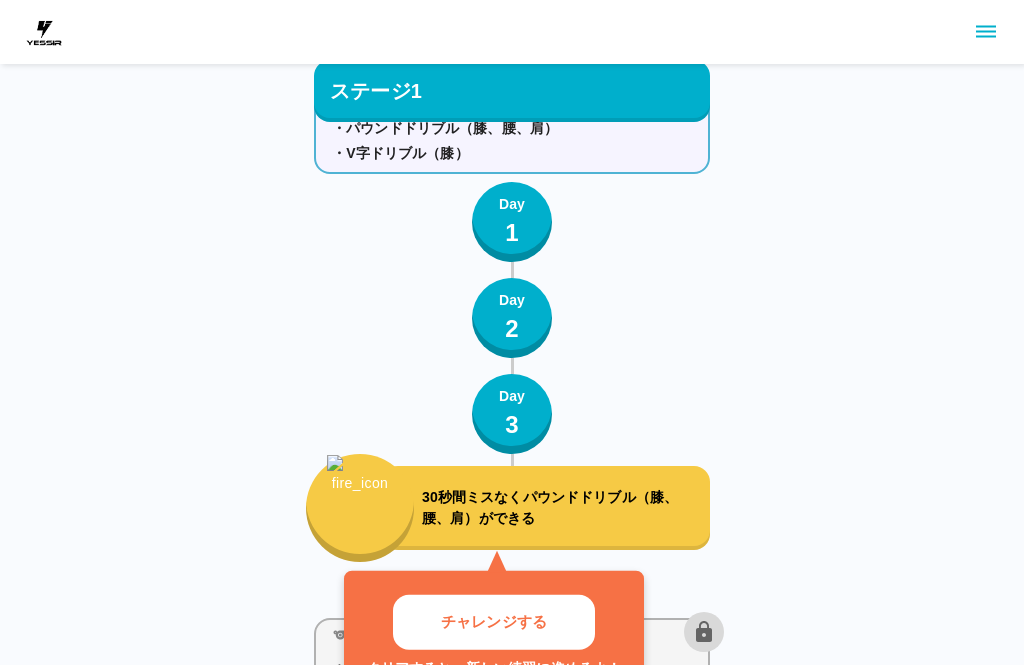 click 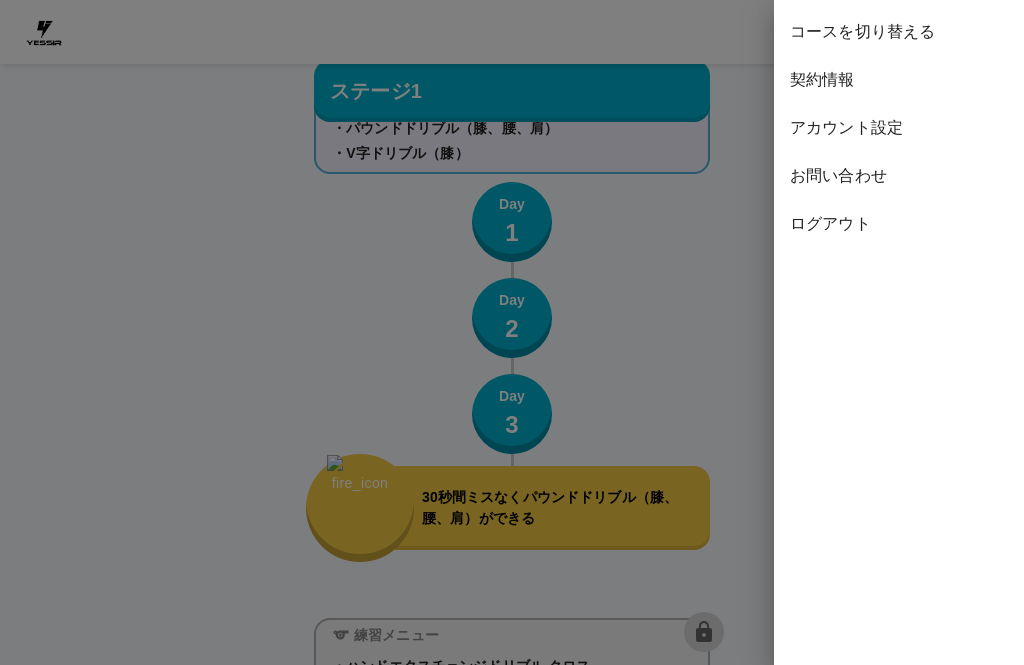 click on "ログアウト" at bounding box center [899, 224] 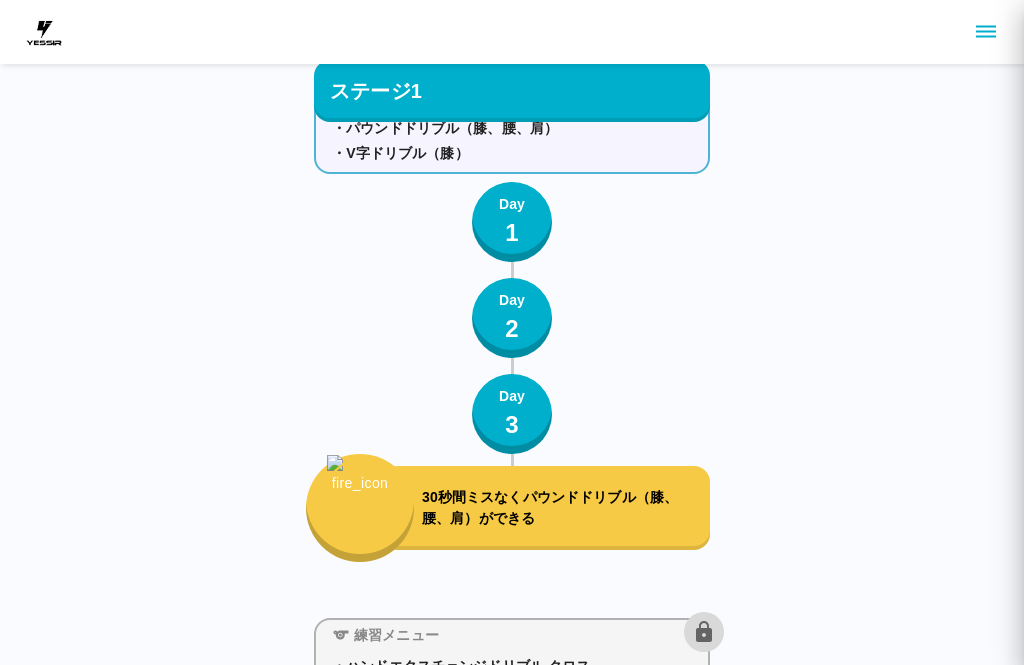scroll, scrollTop: 0, scrollLeft: 0, axis: both 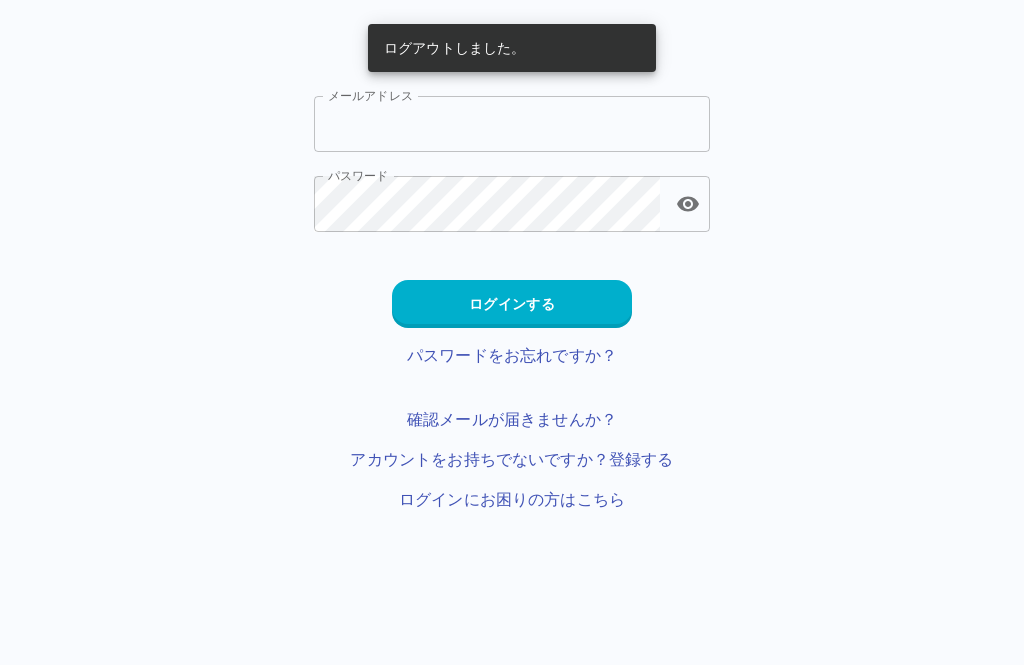 click on "メールアドレス" at bounding box center [512, 124] 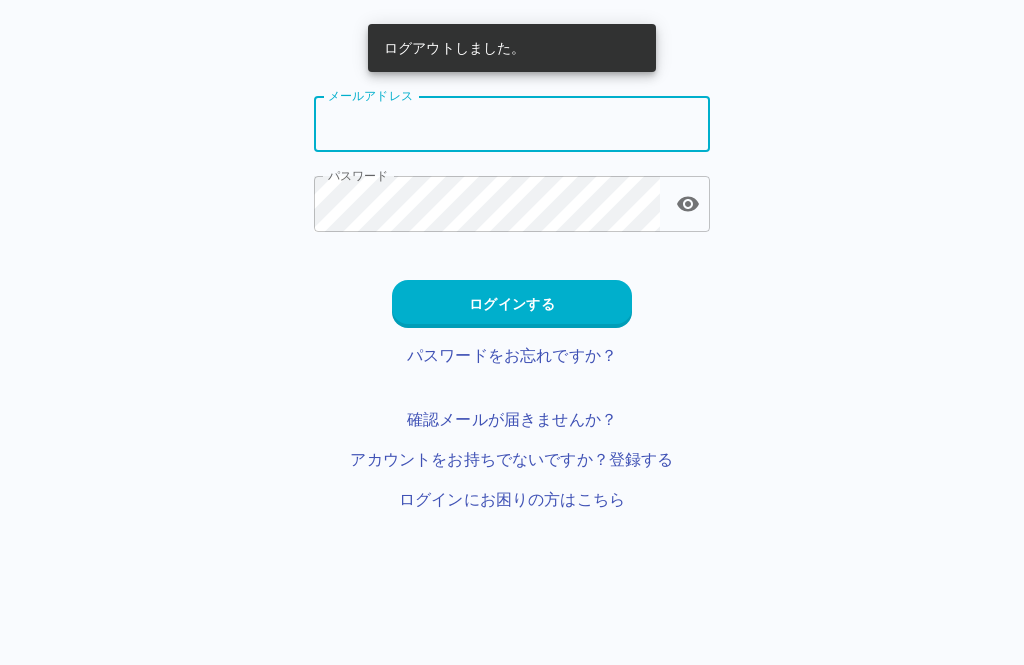 type on "*" 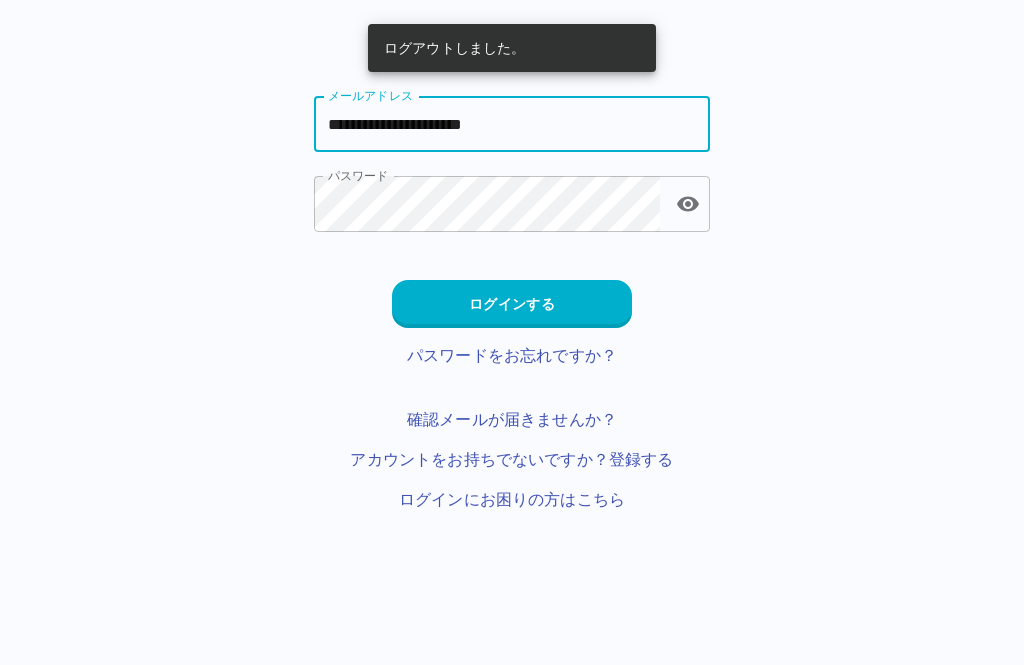 type on "**********" 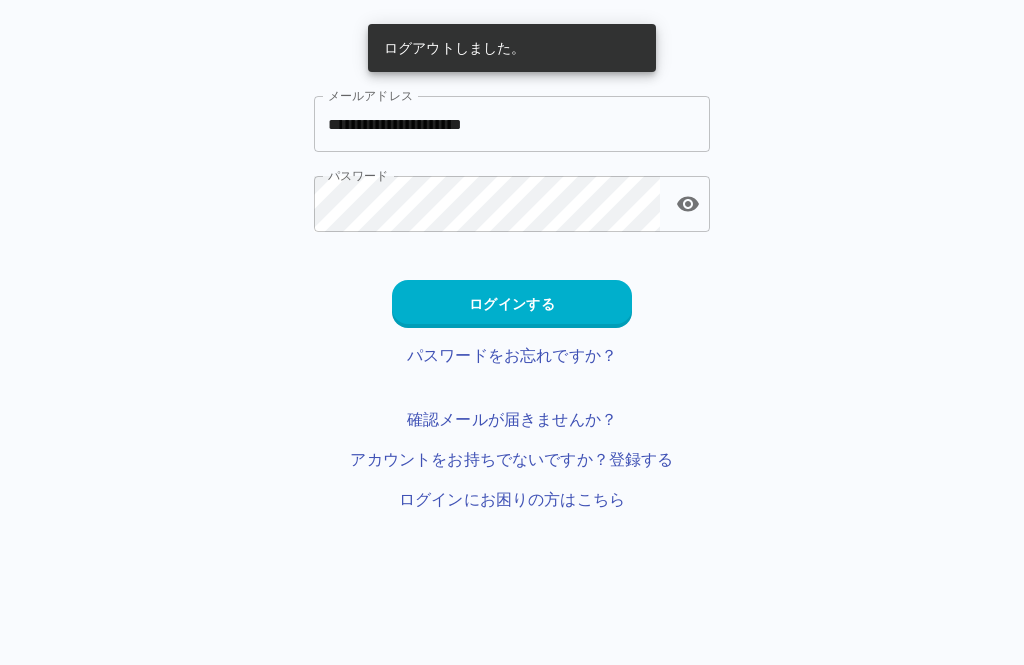 click on "ログインする" at bounding box center (512, 304) 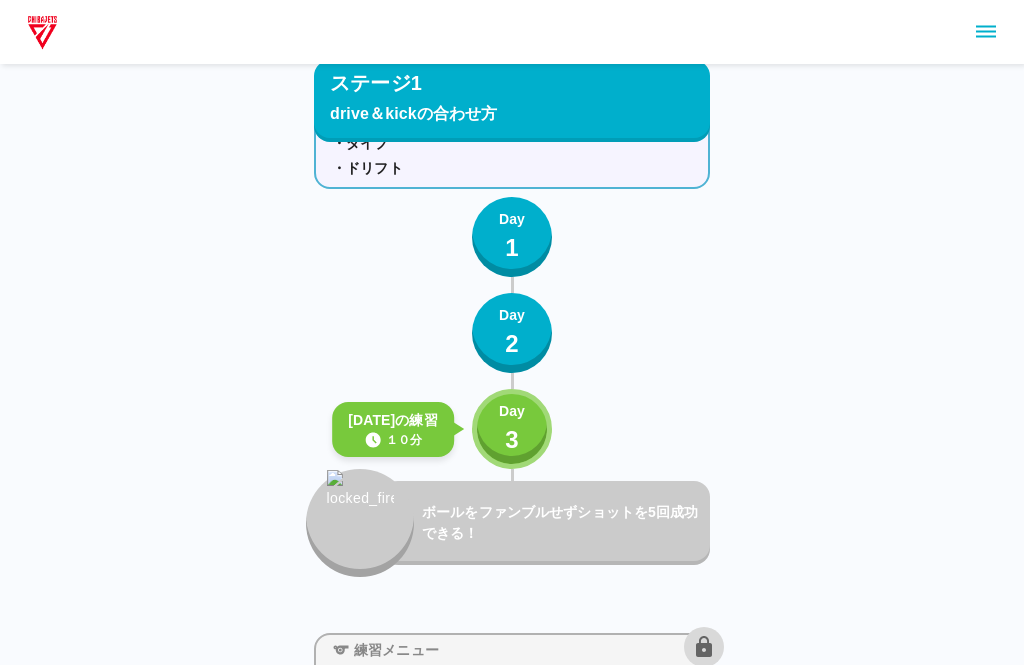 scroll, scrollTop: 173, scrollLeft: 0, axis: vertical 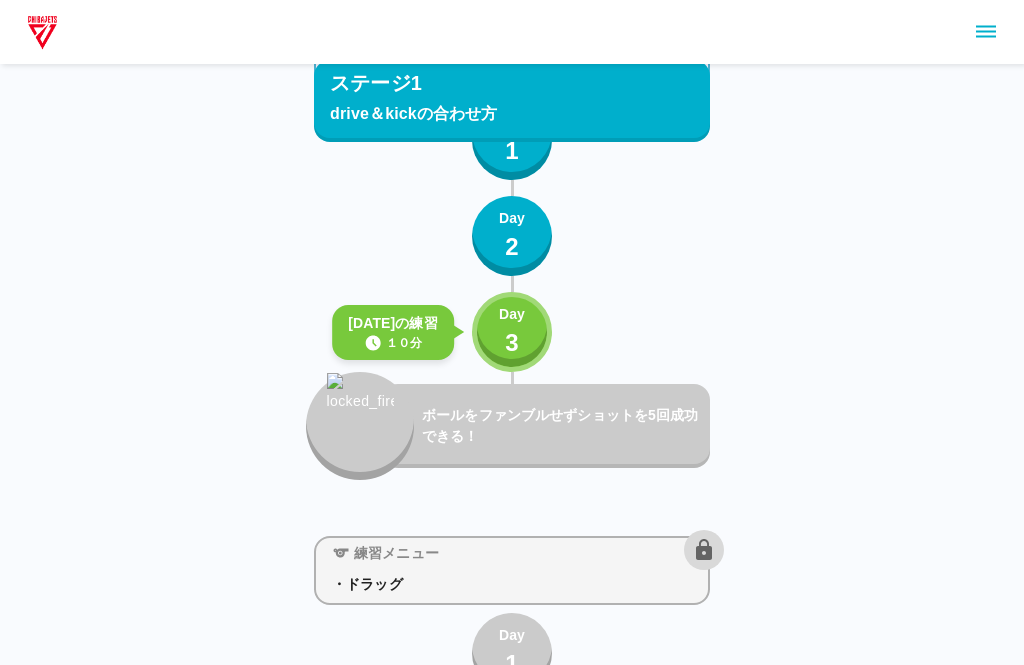 click on "Day 3" at bounding box center [512, 332] 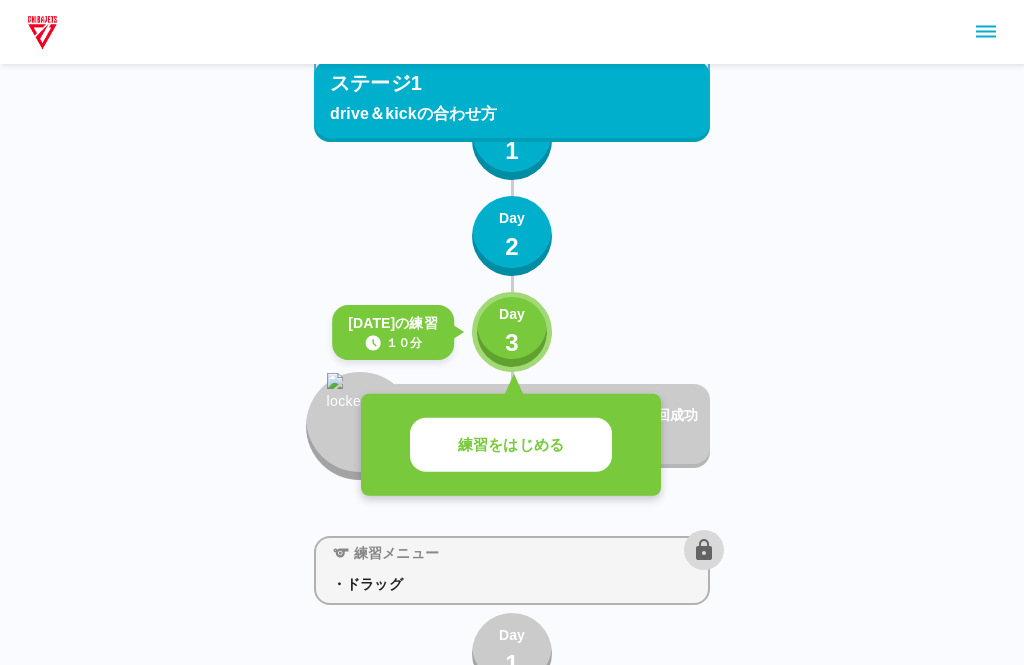 click on "練習をはじめる" at bounding box center [511, 445] 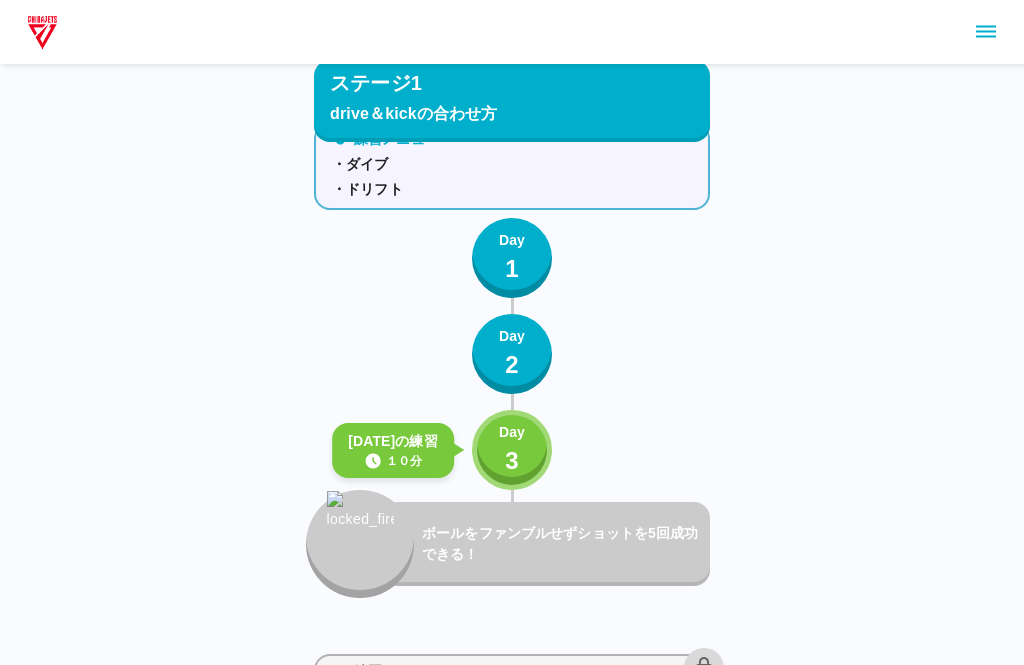 scroll, scrollTop: 0, scrollLeft: 0, axis: both 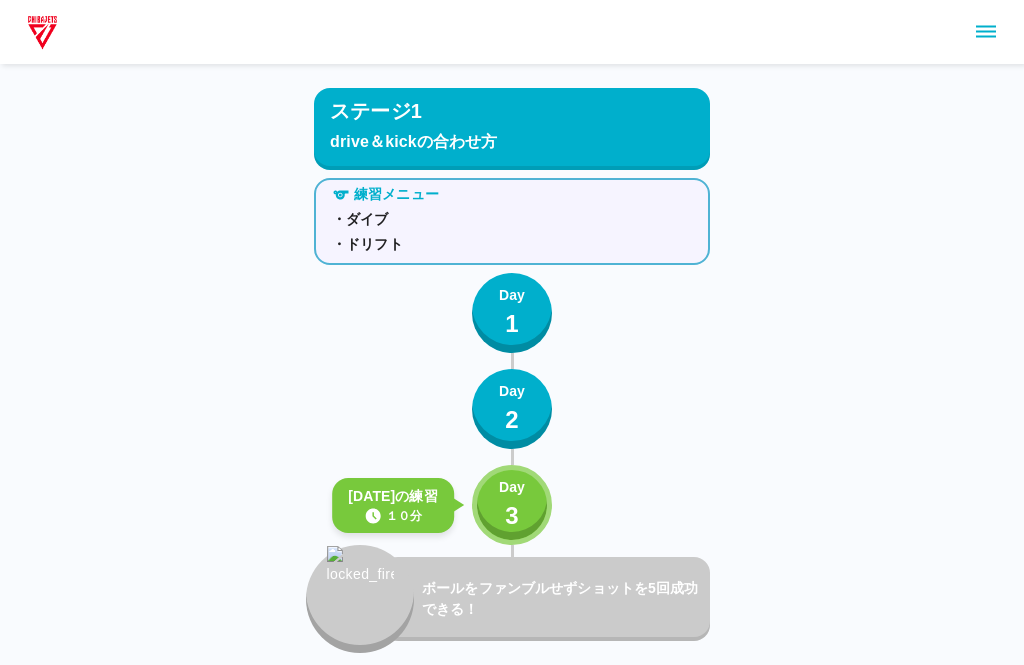 click 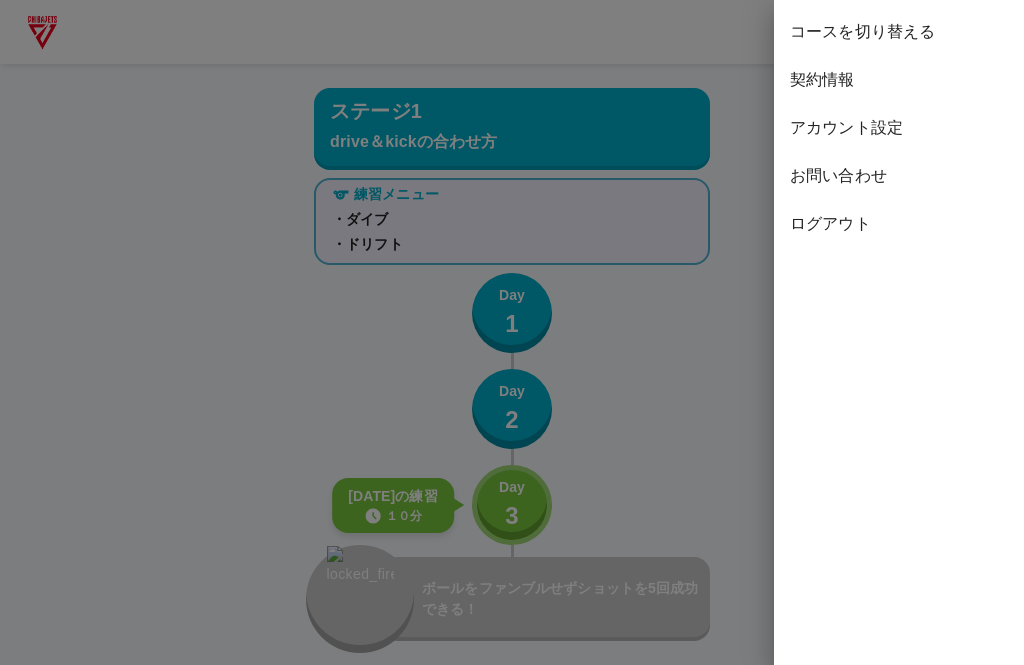 click on "コースを切り替える" at bounding box center [899, 32] 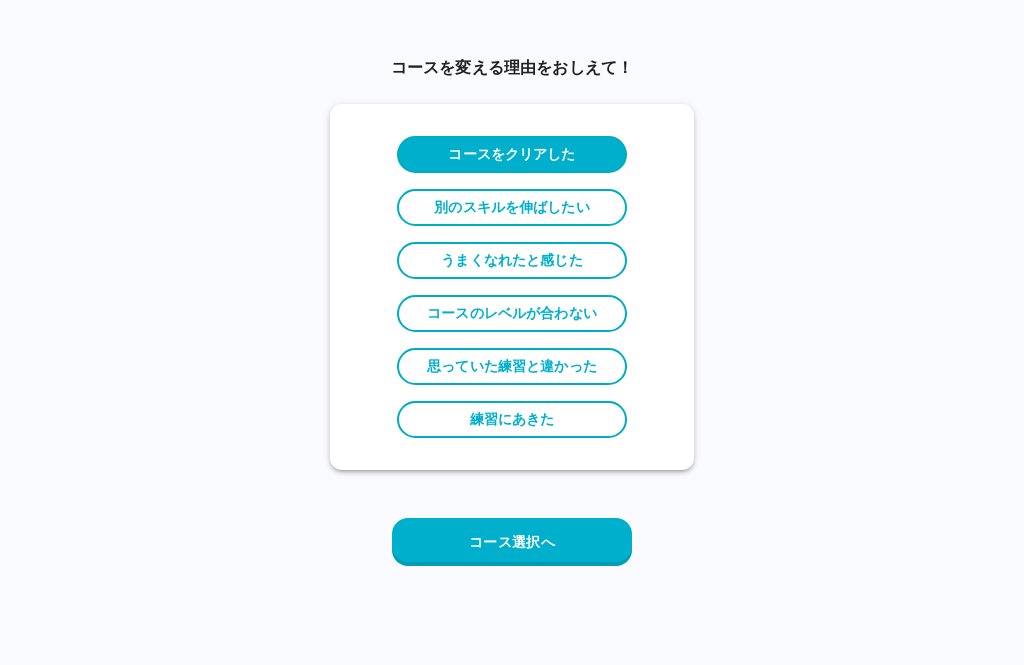 click on "コース選択へ" at bounding box center [512, 542] 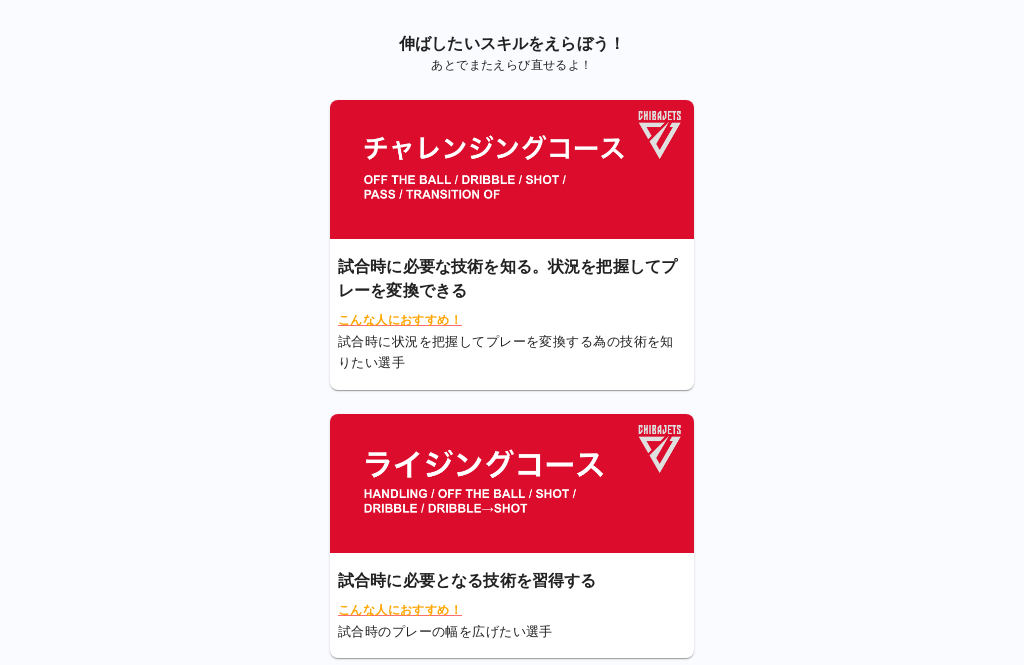 click on "こんな人におすすめ！" at bounding box center [512, 611] 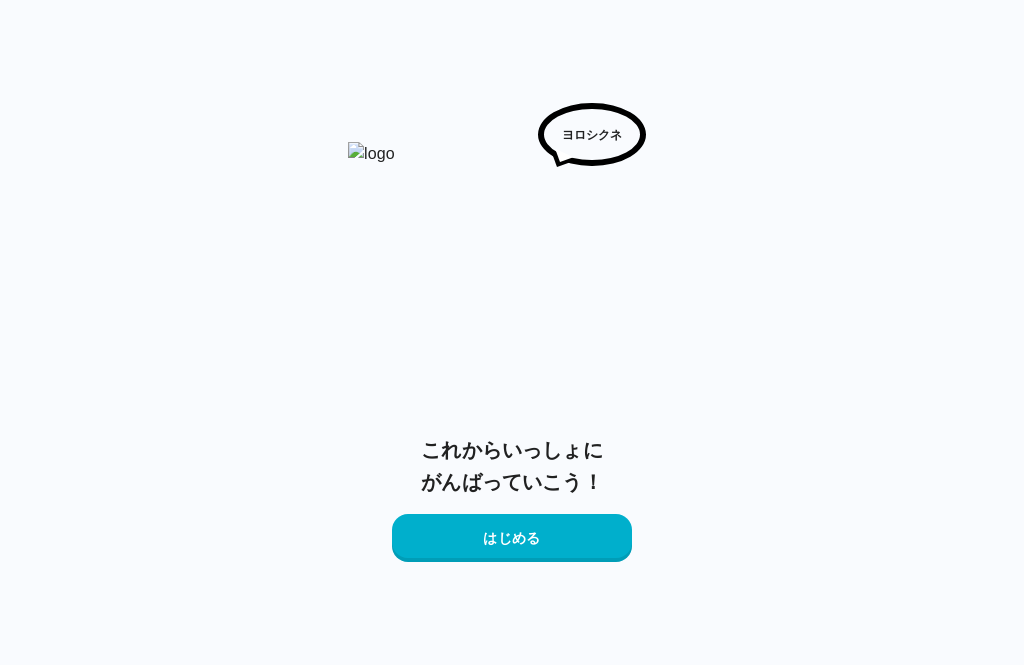 click on "はじめる" at bounding box center (512, 538) 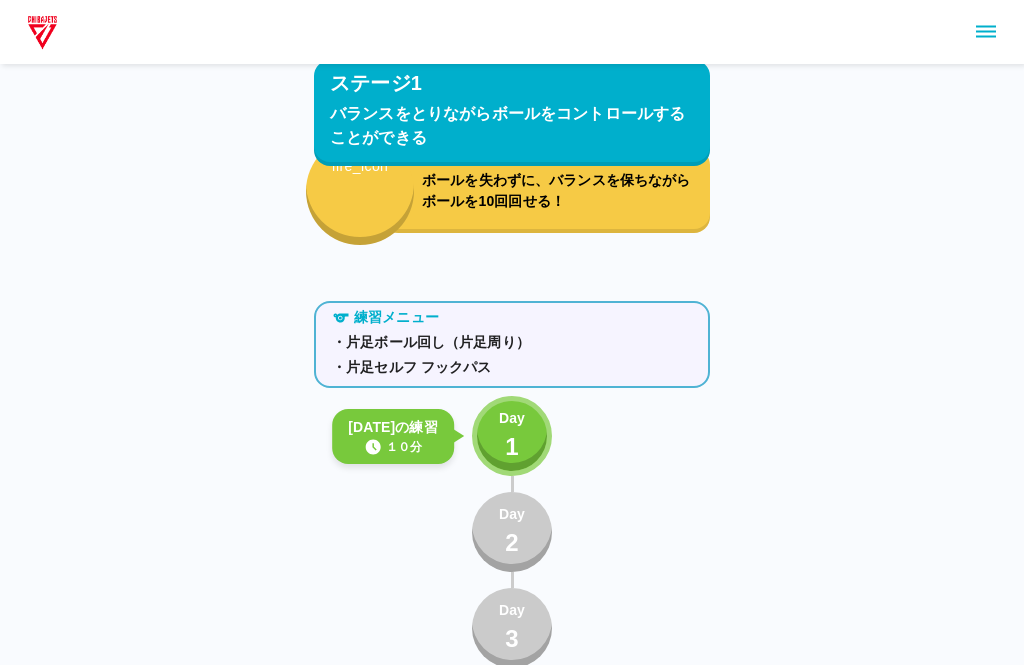 scroll, scrollTop: 536, scrollLeft: 0, axis: vertical 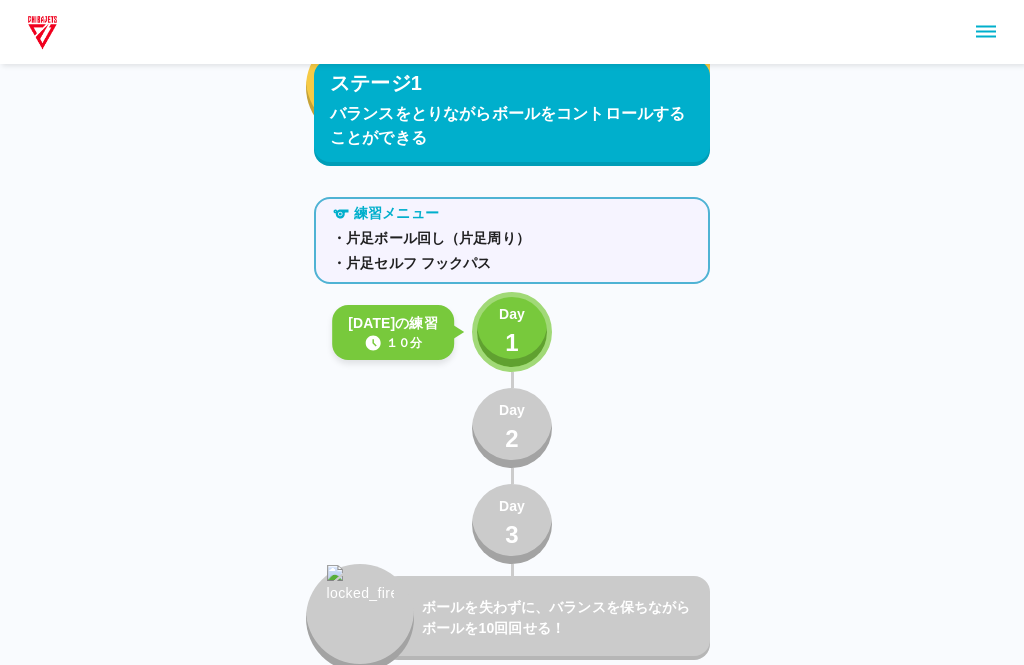 click on "Day 1" at bounding box center (512, 332) 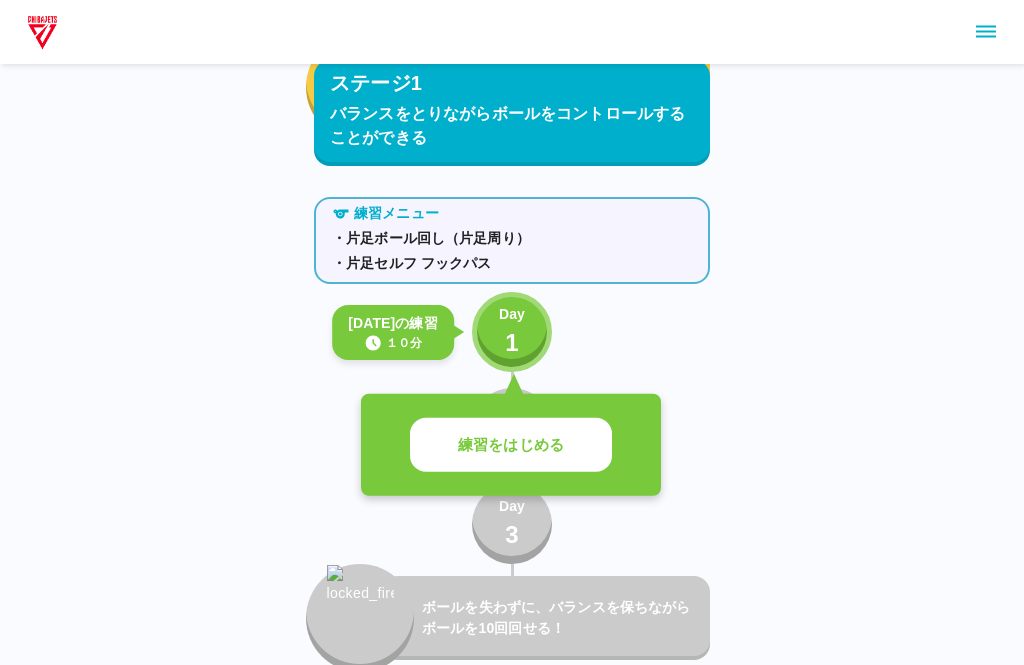 click on "練習をはじめる" at bounding box center (511, 445) 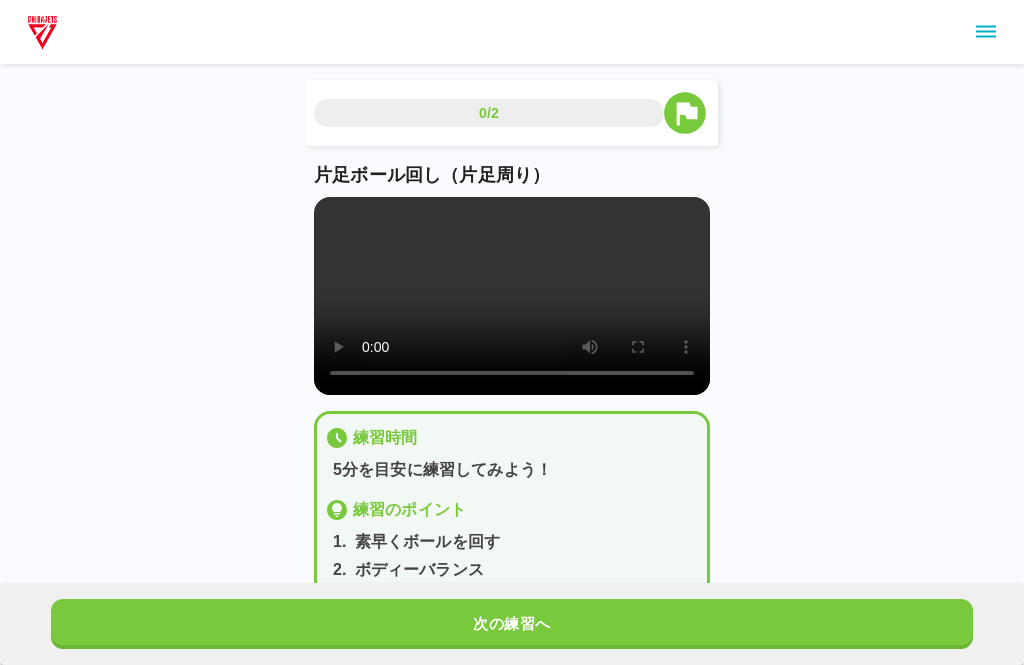 click at bounding box center [512, 296] 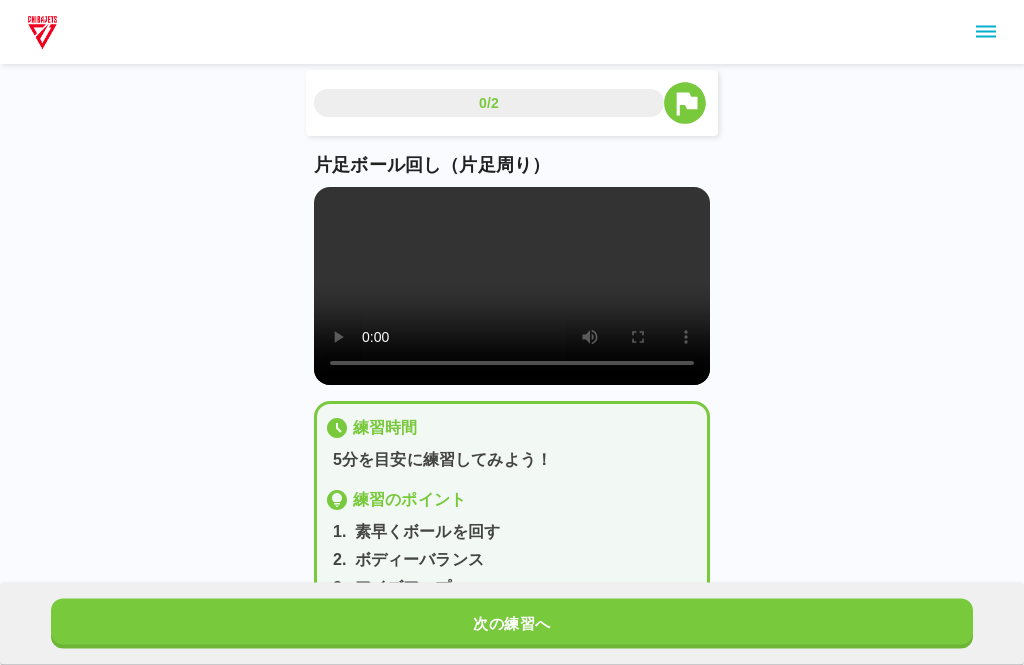 scroll, scrollTop: 17, scrollLeft: 0, axis: vertical 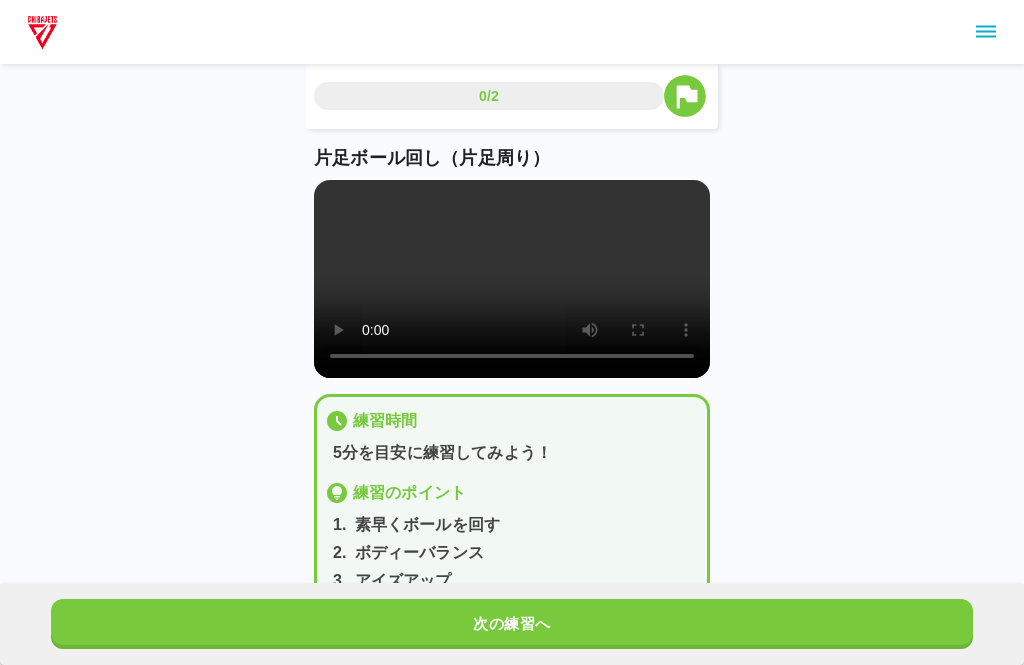 click at bounding box center (512, 32) 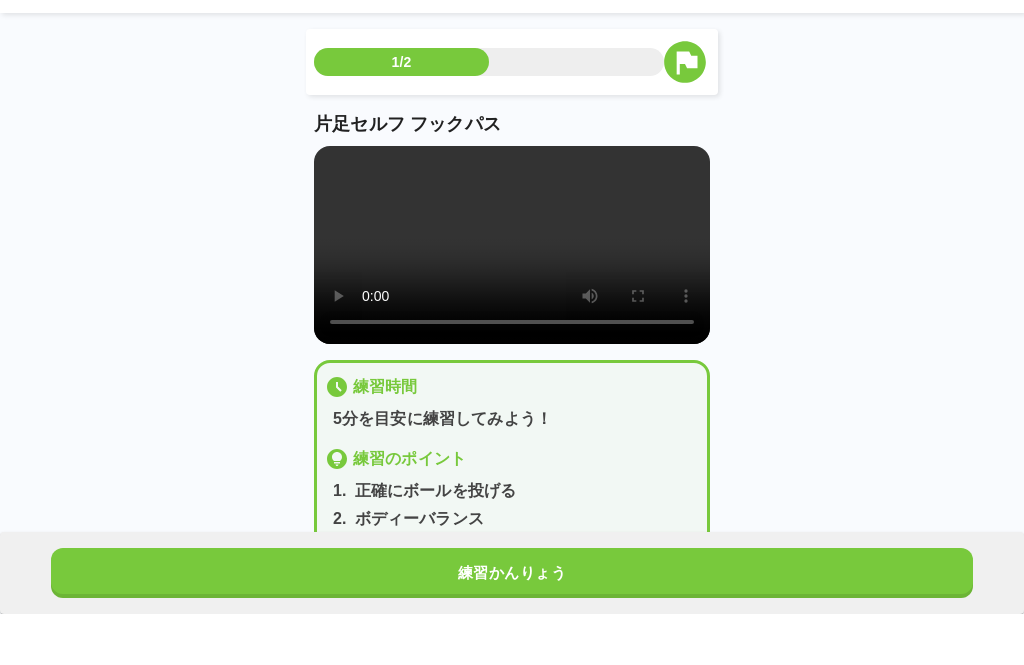 scroll, scrollTop: 52, scrollLeft: 0, axis: vertical 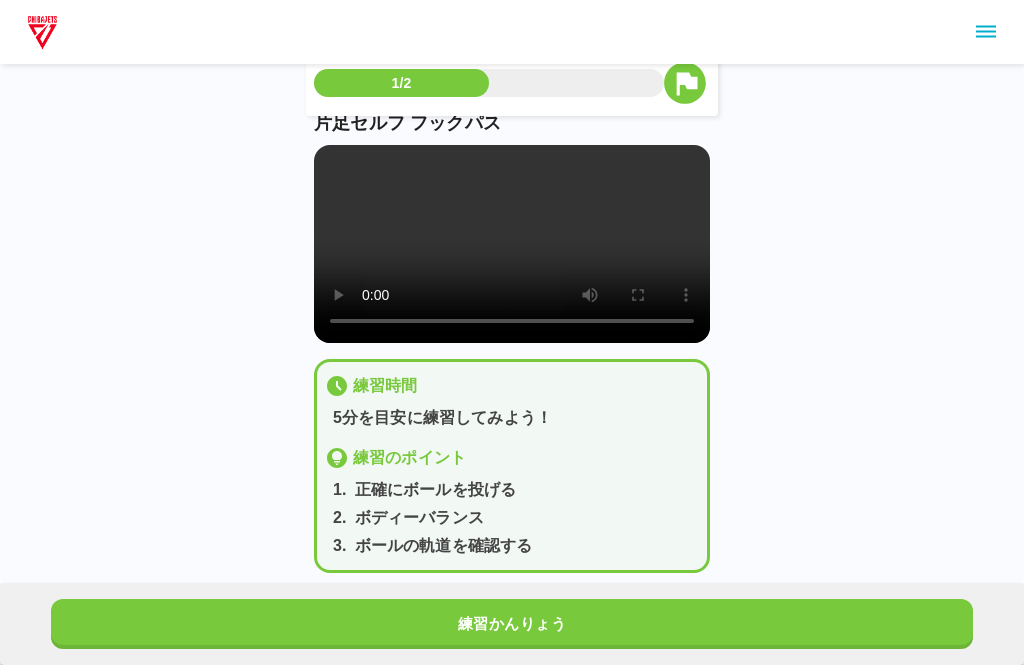 click at bounding box center [512, 244] 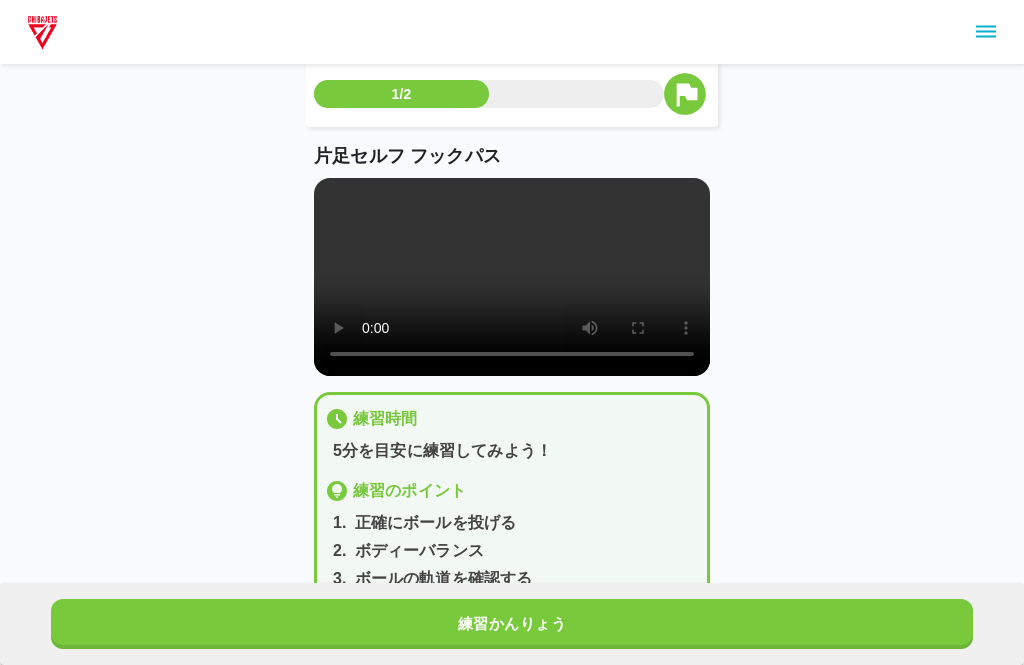 scroll, scrollTop: 0, scrollLeft: 0, axis: both 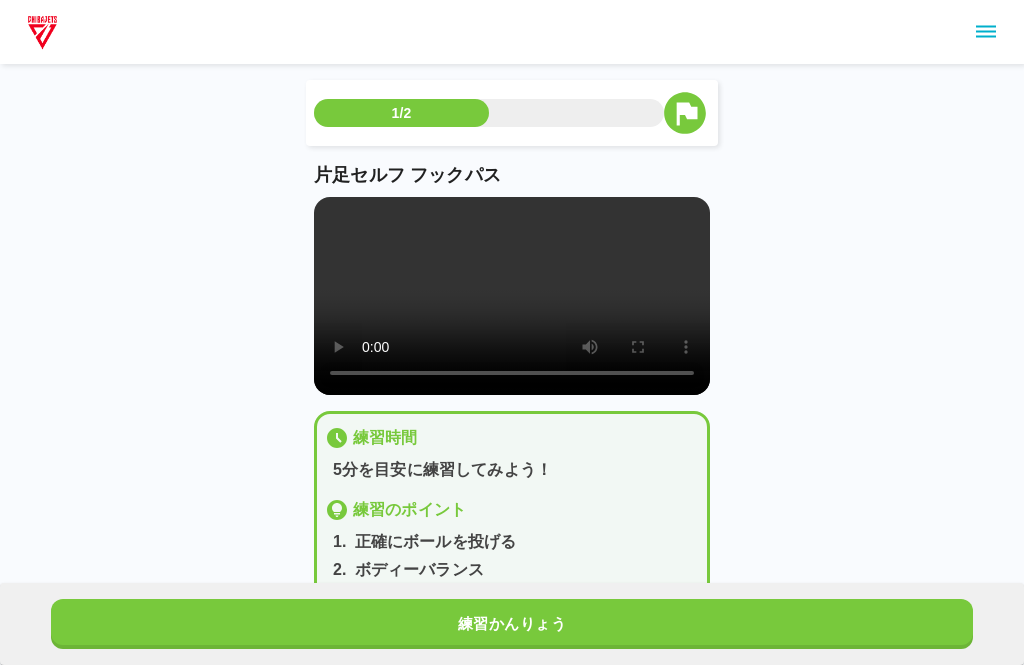 click at bounding box center [512, 296] 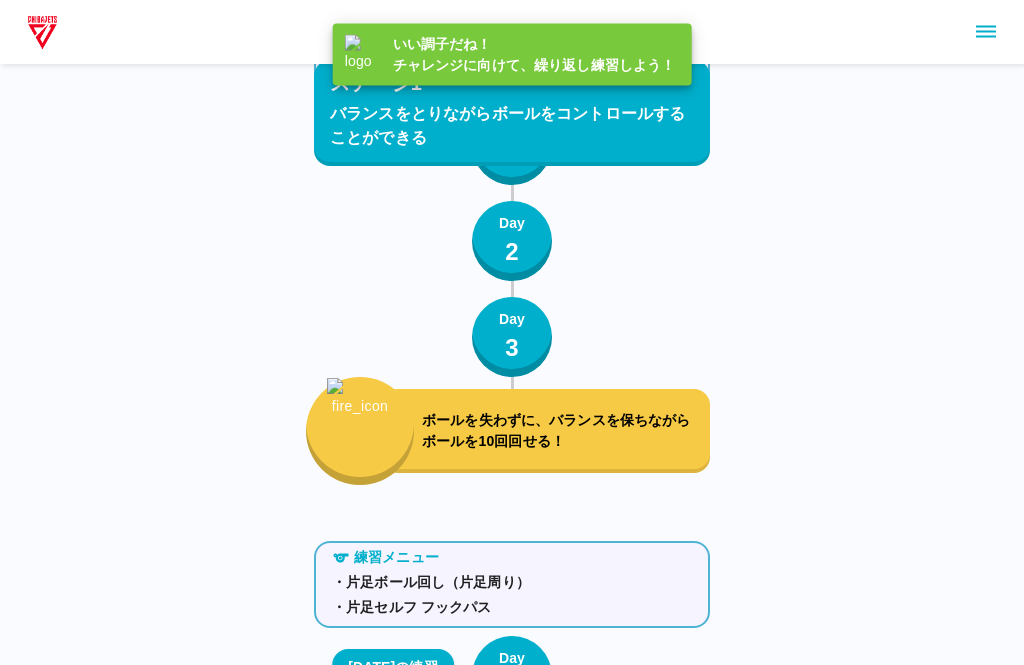 scroll, scrollTop: 536, scrollLeft: 0, axis: vertical 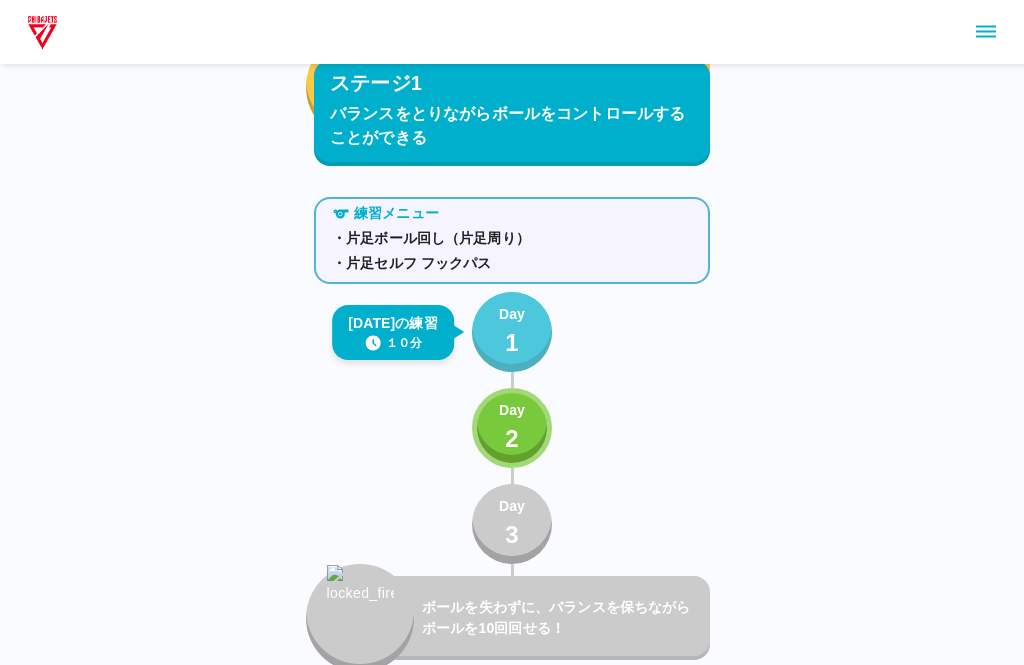 click on "Day" at bounding box center [512, 314] 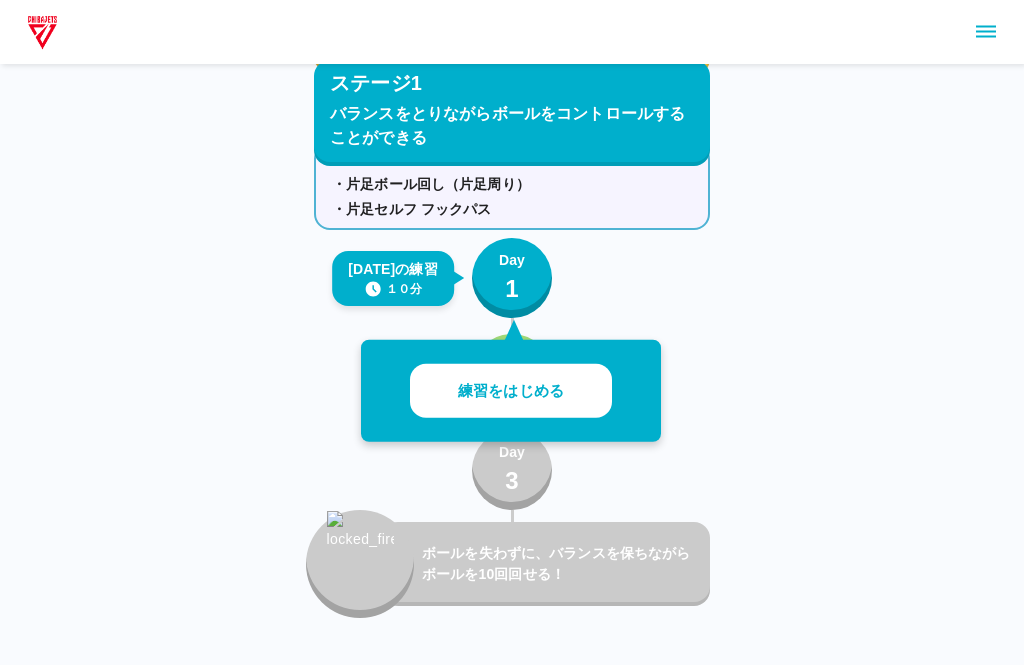 scroll, scrollTop: 575, scrollLeft: 0, axis: vertical 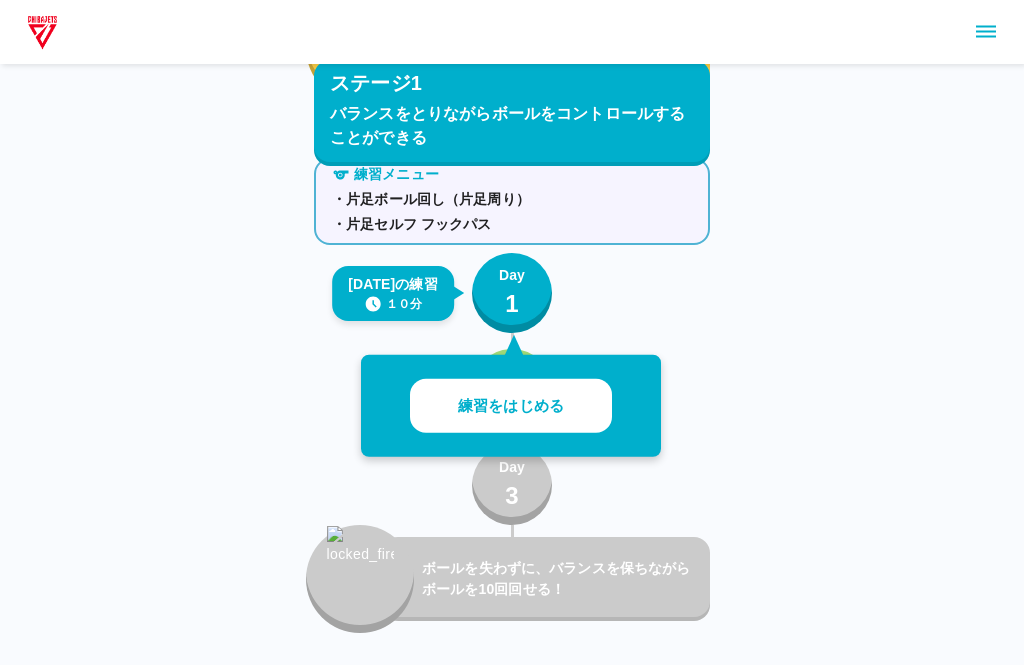 click on "練習をはじめる" at bounding box center (511, 406) 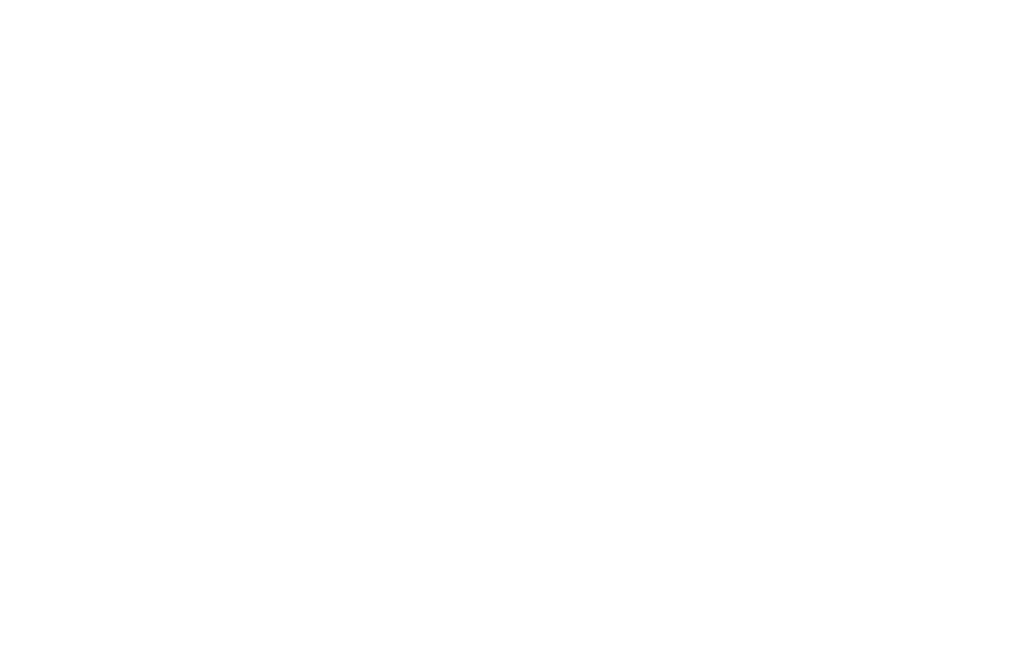 scroll, scrollTop: 0, scrollLeft: 0, axis: both 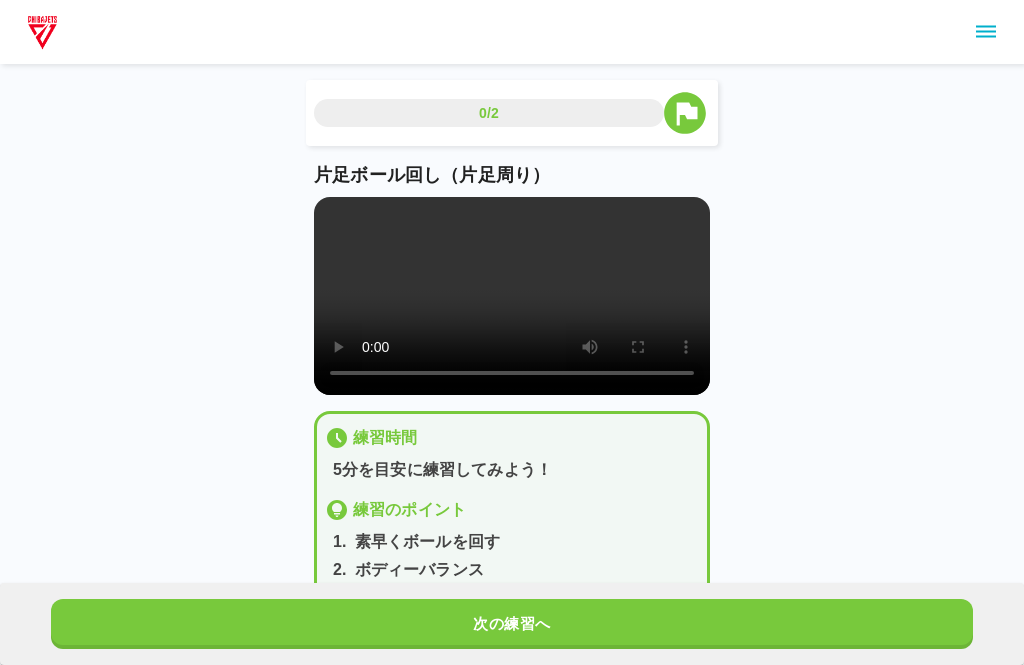 click at bounding box center [512, 296] 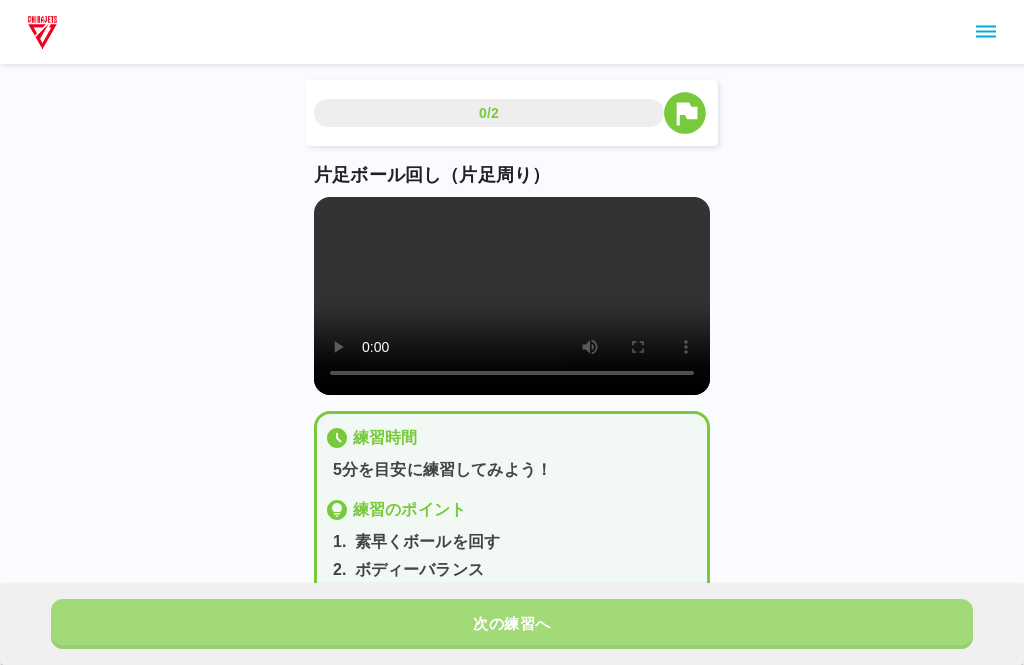click on "次の練習へ" at bounding box center [512, 624] 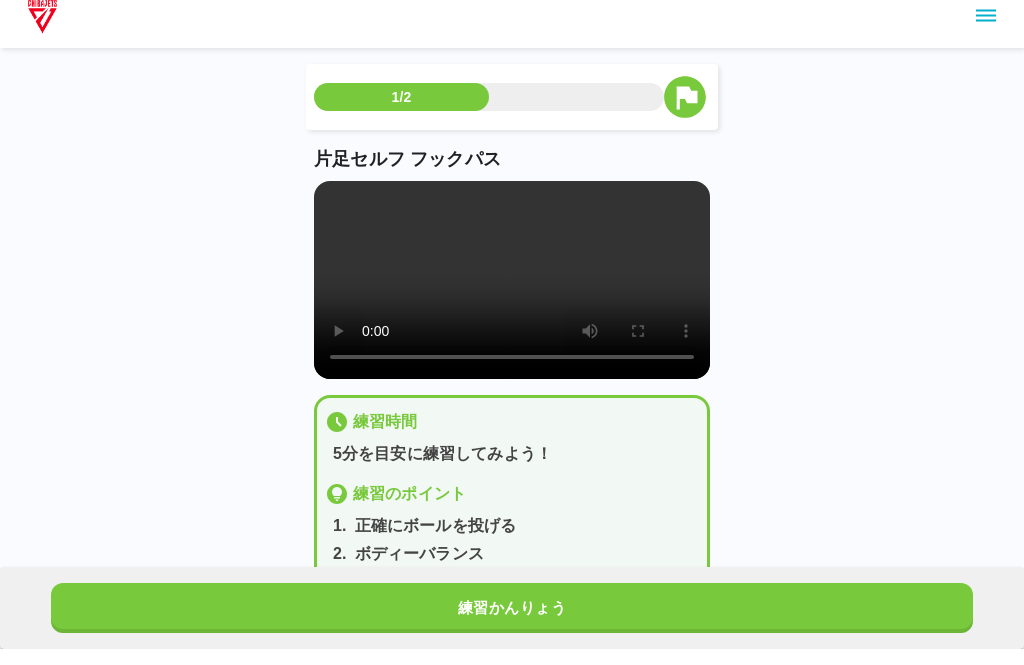 scroll, scrollTop: 17, scrollLeft: 0, axis: vertical 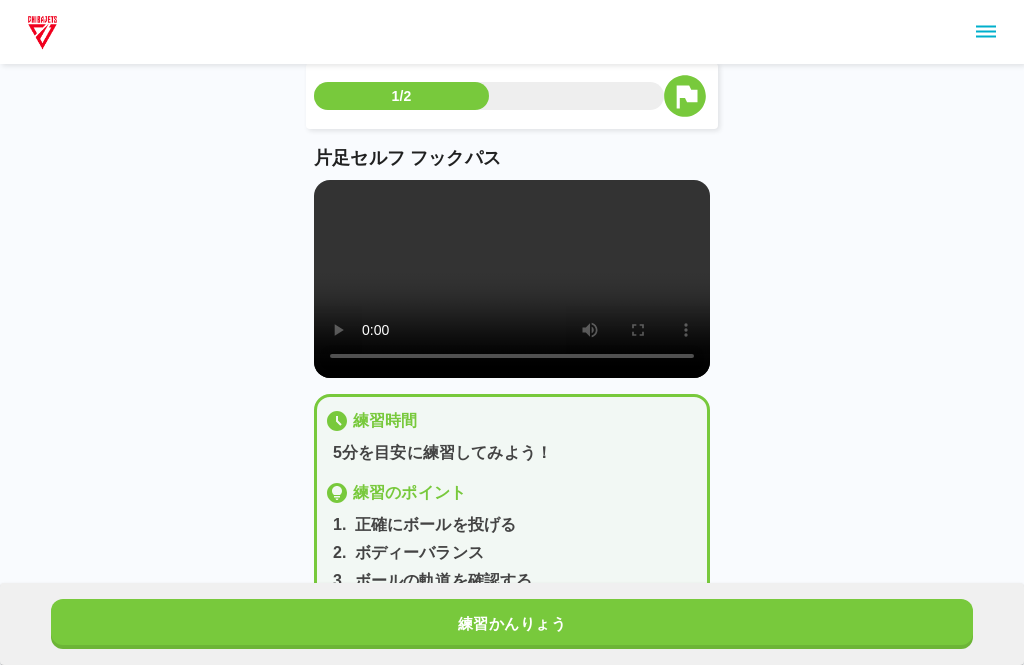 click at bounding box center (512, 279) 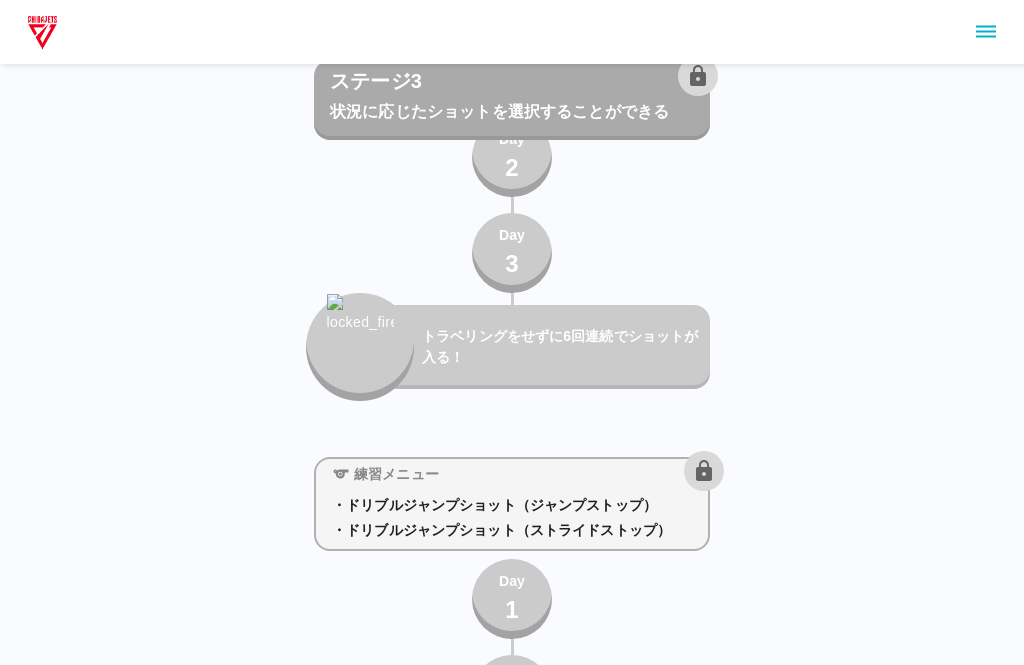 scroll, scrollTop: 4756, scrollLeft: 0, axis: vertical 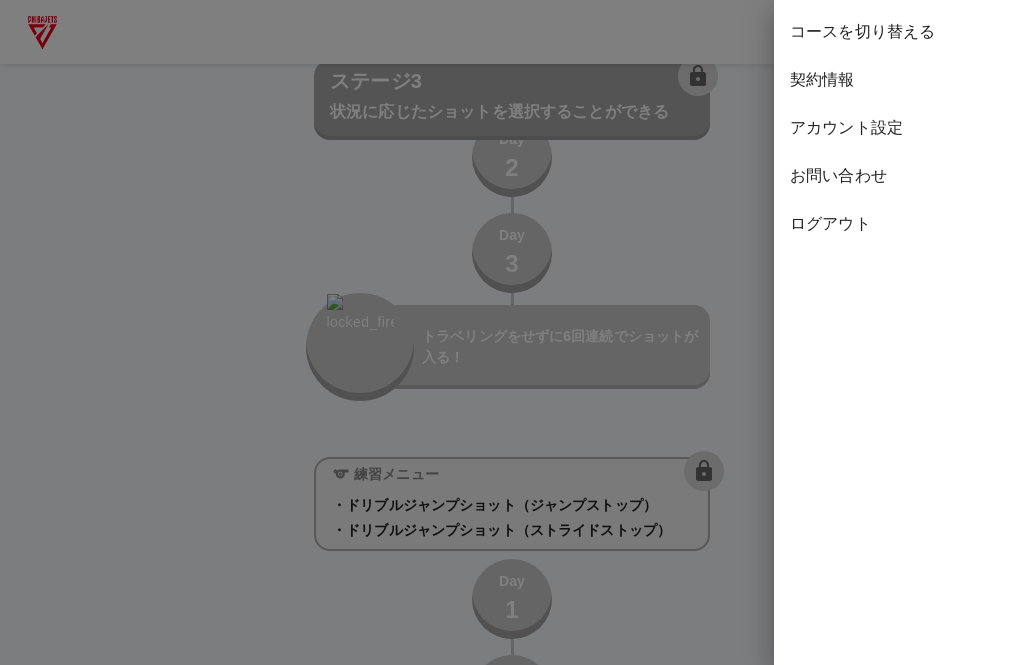 click on "コースを切り替える" at bounding box center (899, 32) 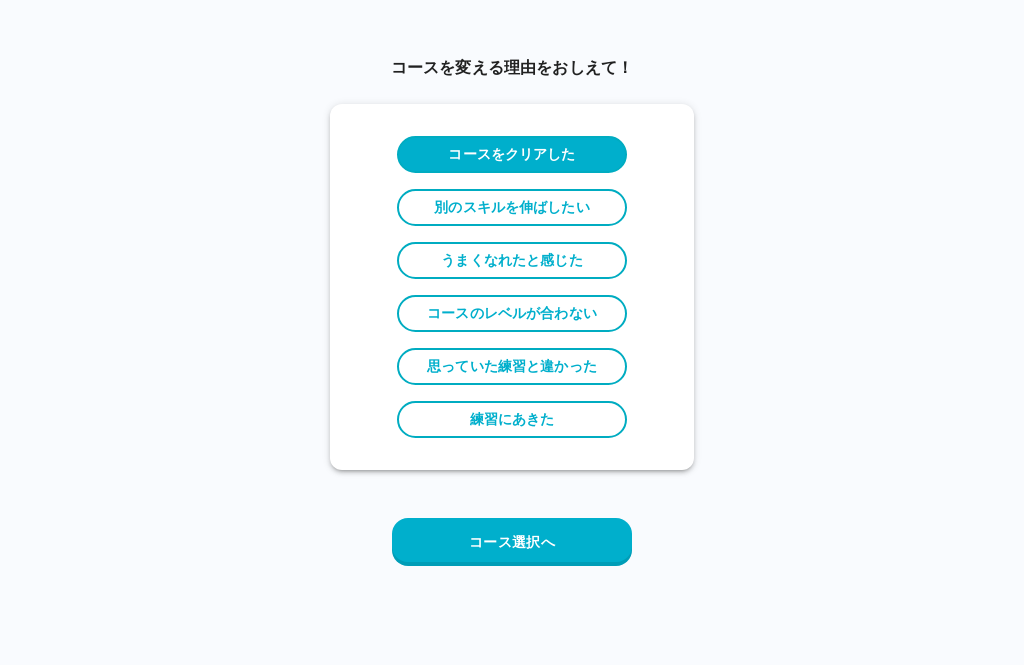 scroll, scrollTop: 0, scrollLeft: 0, axis: both 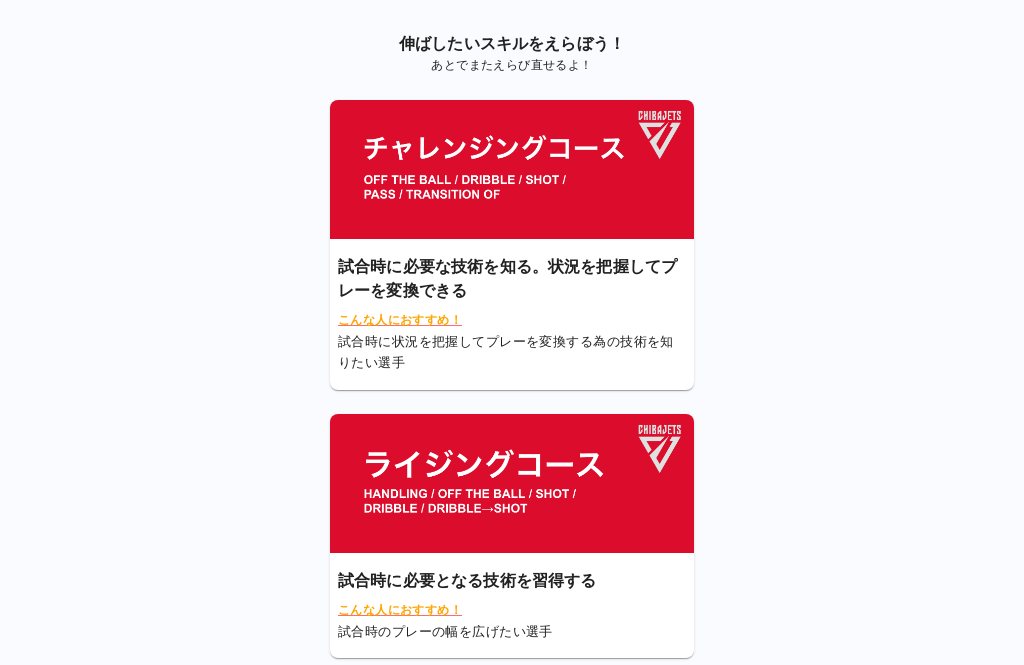 click at bounding box center [512, 169] 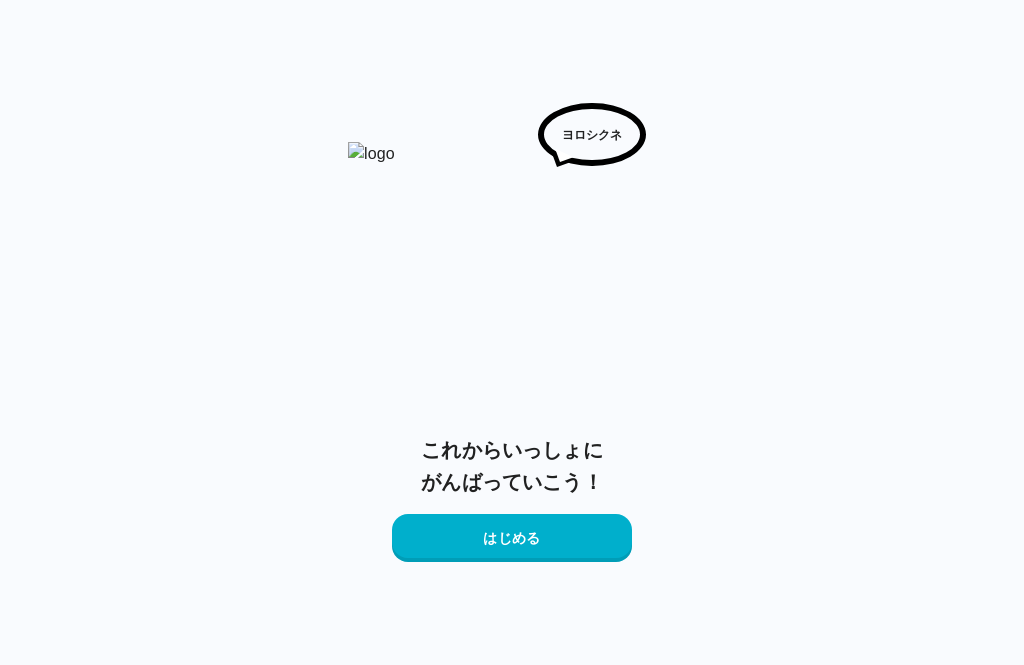 click on "はじめる" at bounding box center [512, 538] 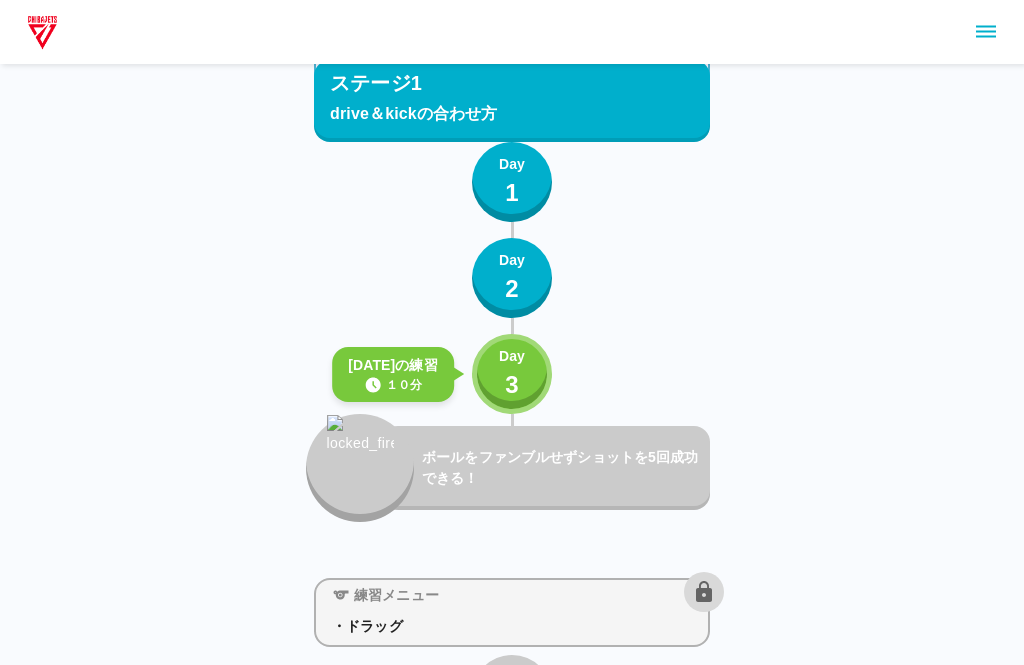 scroll, scrollTop: 173, scrollLeft: 0, axis: vertical 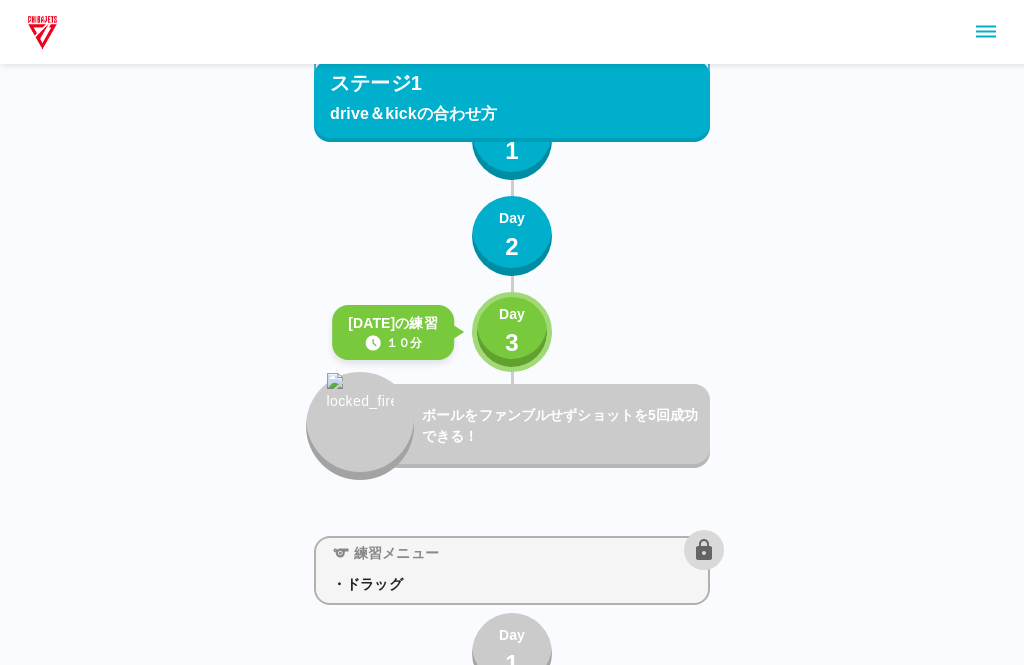 click on "Day" at bounding box center (512, 314) 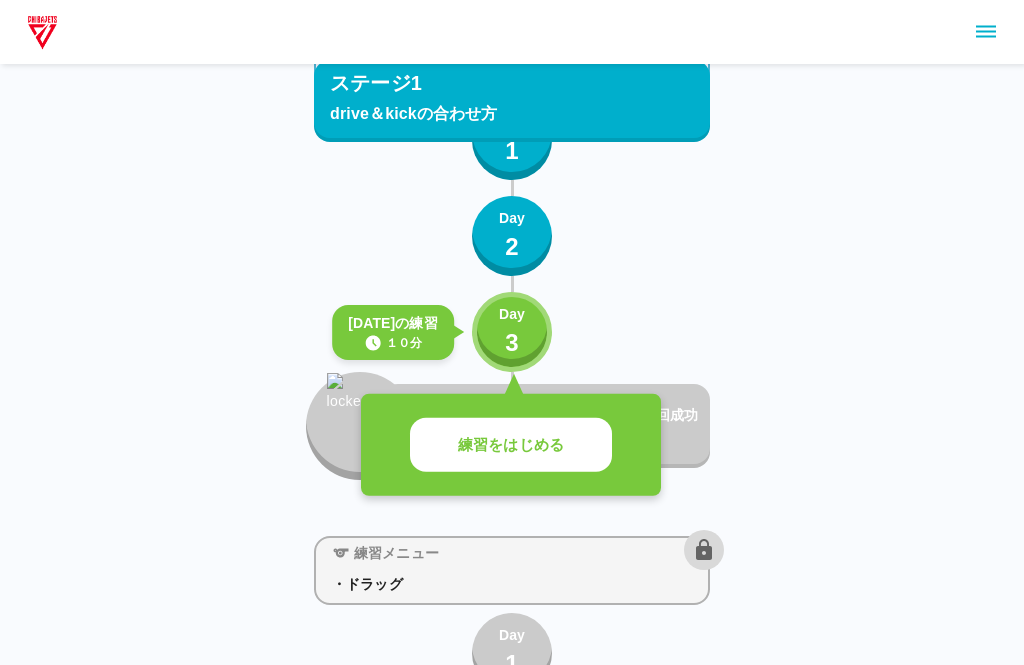 click on "練習をはじめる" at bounding box center [511, 445] 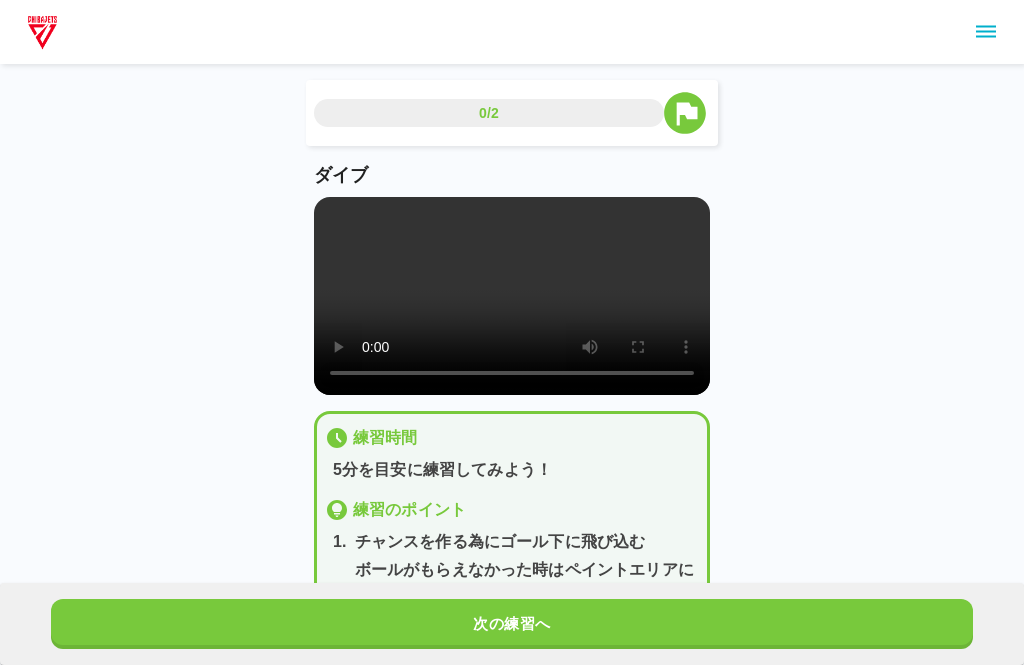 click at bounding box center [512, 296] 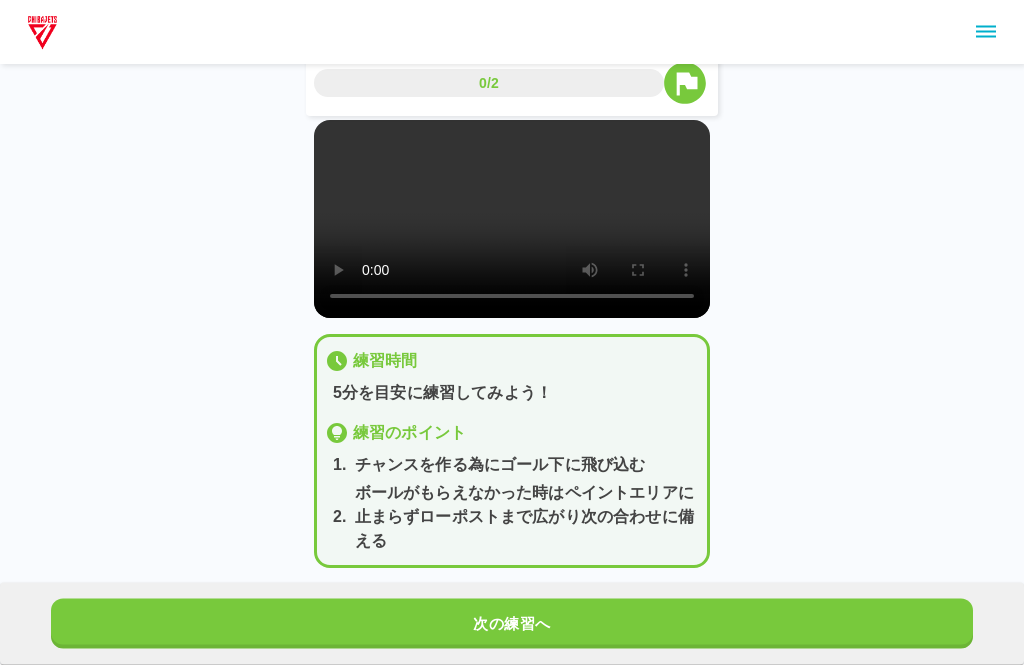 scroll, scrollTop: 101, scrollLeft: 0, axis: vertical 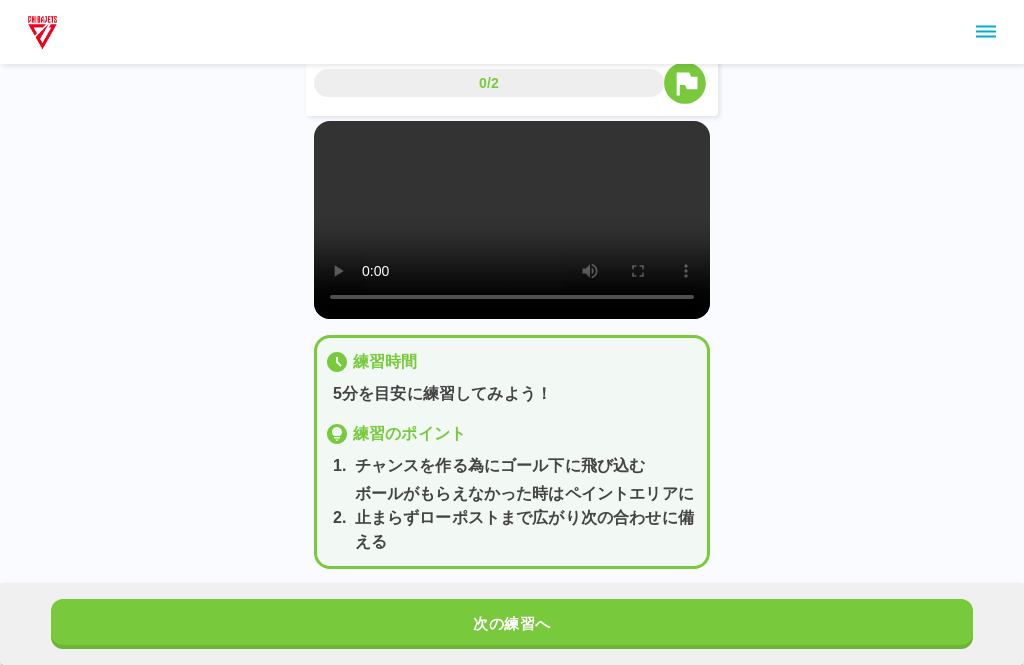 click on "次の練習へ" at bounding box center [512, 624] 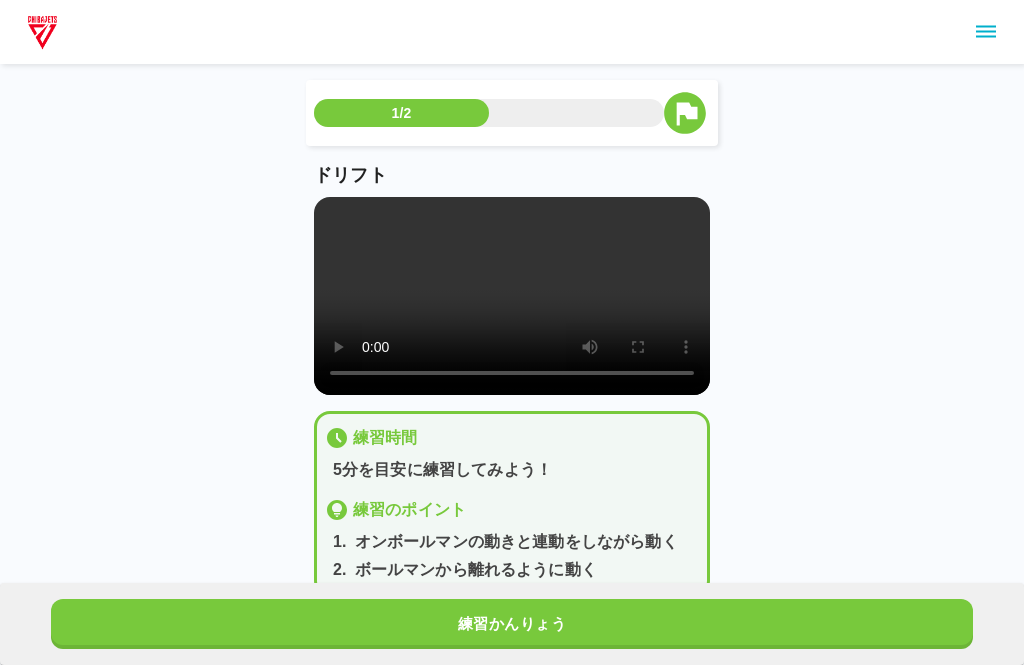 scroll, scrollTop: 28, scrollLeft: 0, axis: vertical 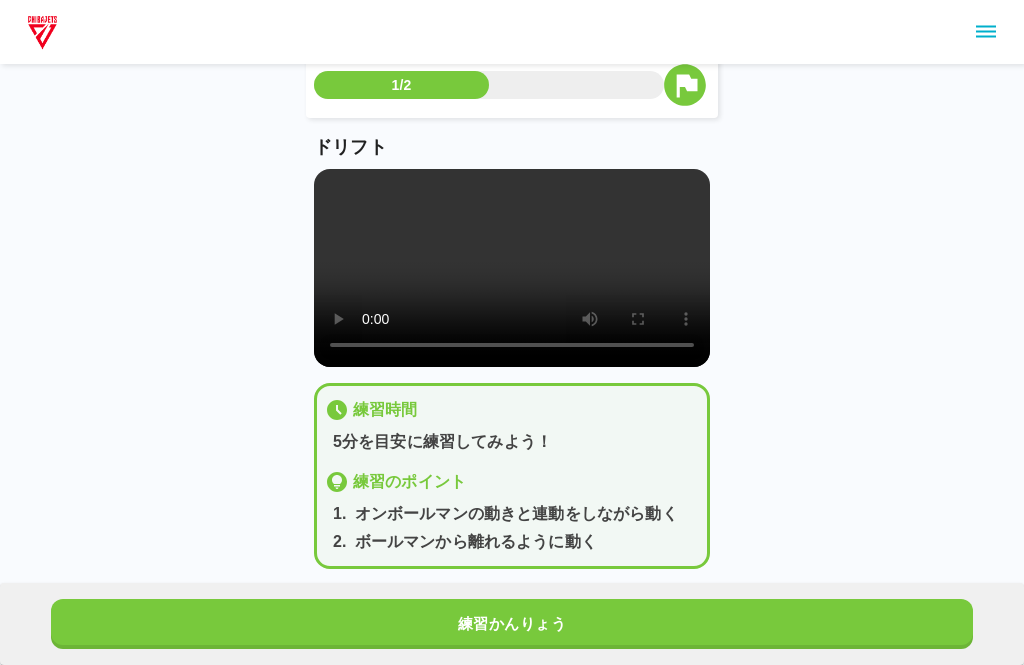 click on "練習かんりょう" at bounding box center [512, 624] 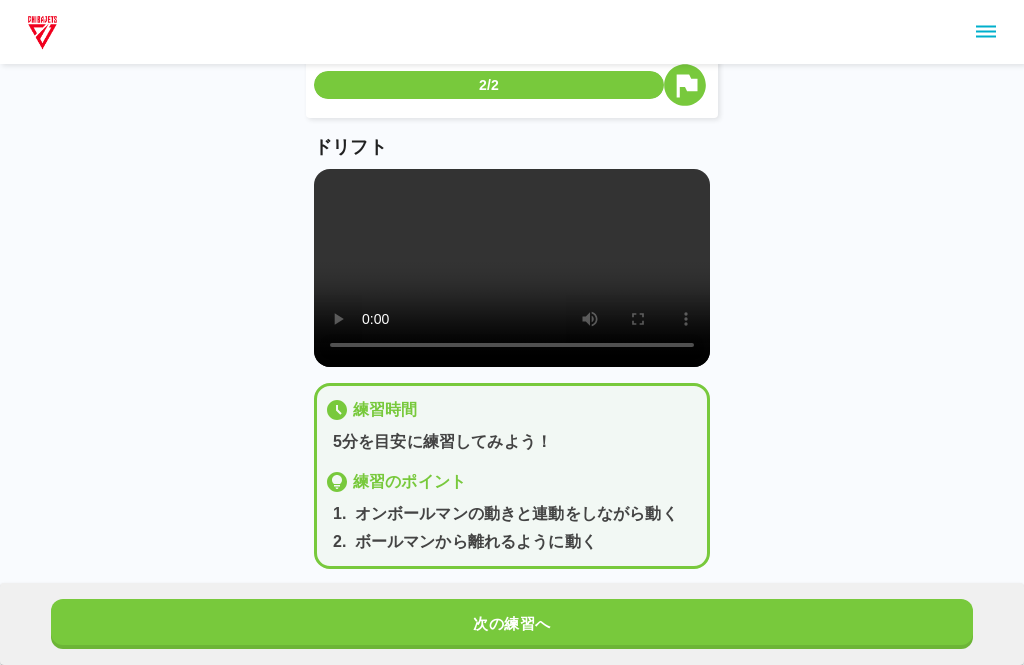 scroll, scrollTop: 0, scrollLeft: 0, axis: both 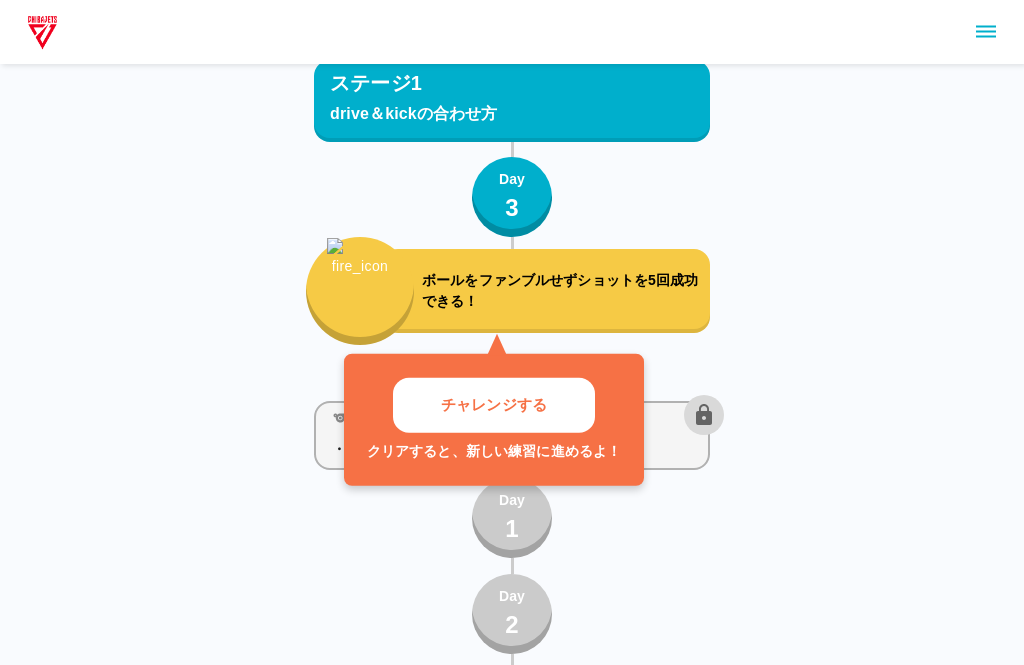 click on "ステージ1 drive＆kickの合わせ方 練習メニュー ・ダイブ ・ドリフト Day 1 Day 2 Day 3 ボールをファンブルせずショットを5回成功できる！ チャレンジする クリアすると、新しい練習に進めるよ！ 練習メニュー ・ドラッグ Day 1 Day 2 Day 3 ボールをファンブルせずにショットを10本打てる ステージ2 ドリブルチェンジの方法を知る 練習メニュー ・インアウト＆クロスオーバー ・プッシュクロス Day 1 Day 2 Day 3 一連の流れをファンブルせずに5回できる！ 練習メニュー ・キラークロス ・アンダードラッグ＆スプリットスタンス Day 1 Day 2 Day 3 一連の流れをファンブルせずに5回成功できる！ ステージ3 イーブンコンタクトがある状態でもGoodShotを打つことができる 練習メニュー ・ストップ＆ターンショット ・パンチストップ プルアップショット Day 1 Day 2 Day 3 練習メニュー" at bounding box center [512, 2976] 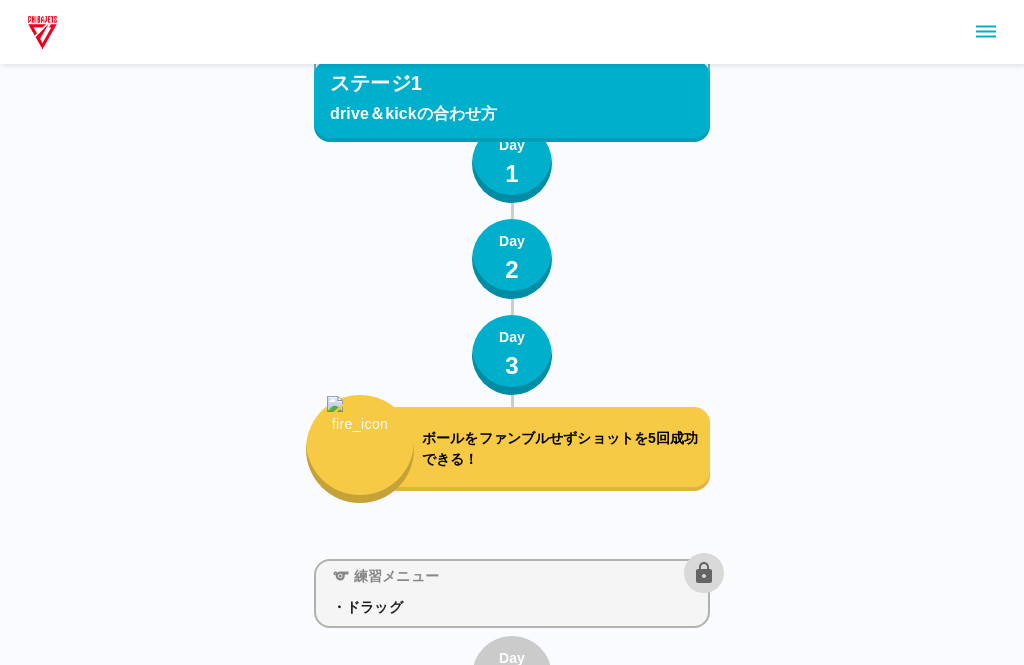 scroll, scrollTop: 194, scrollLeft: 0, axis: vertical 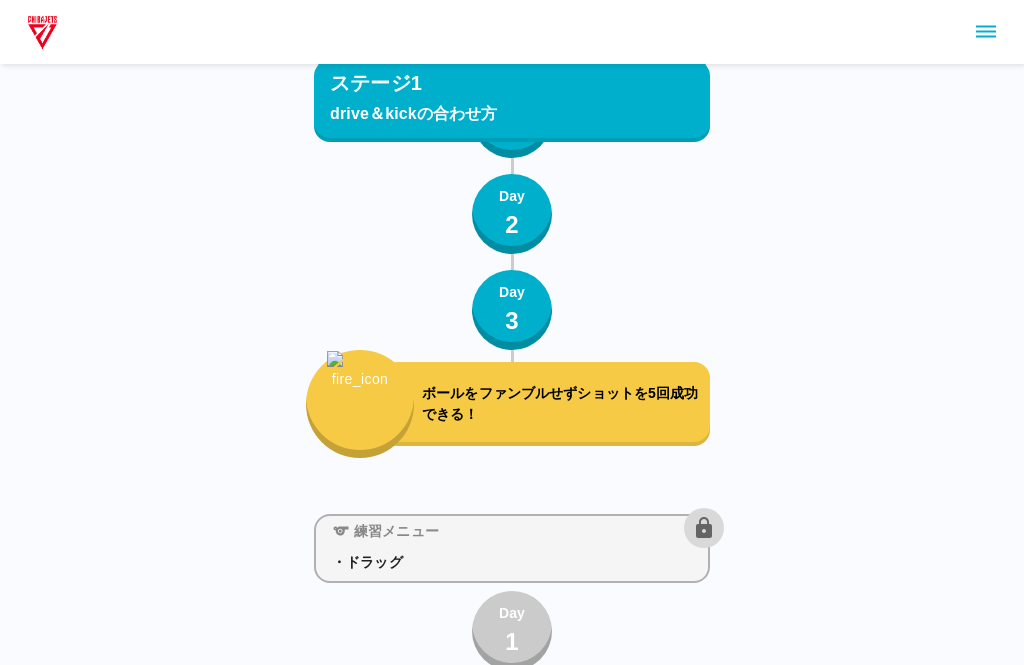 click on "ボールをファンブルせずショットを5回成功できる！" at bounding box center (562, 405) 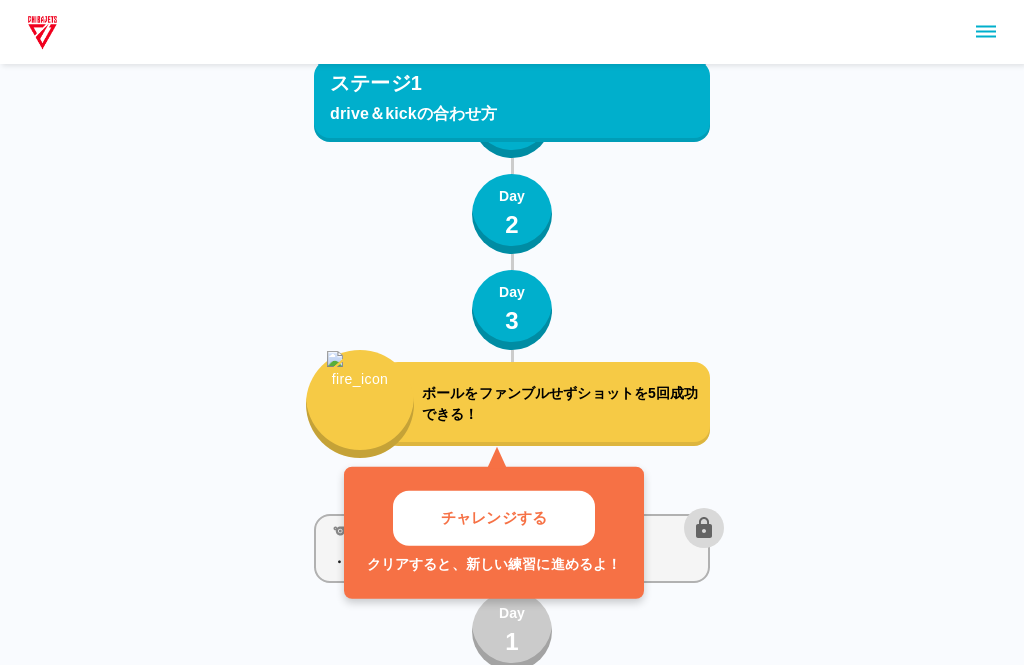 scroll, scrollTop: 195, scrollLeft: 0, axis: vertical 